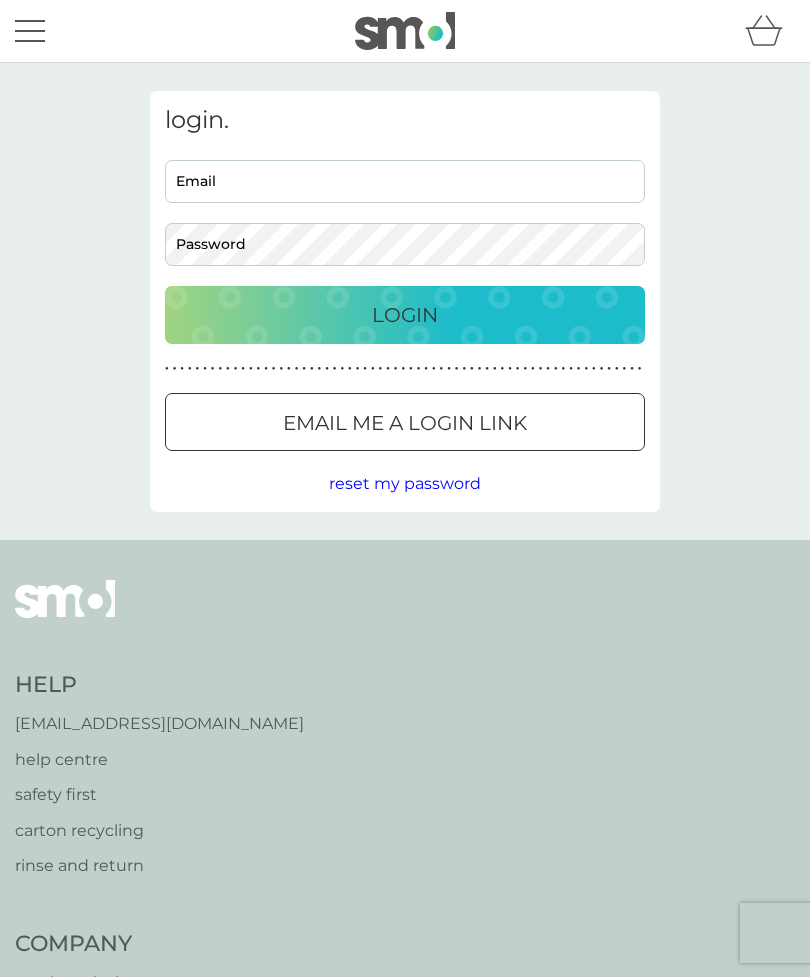 scroll, scrollTop: 0, scrollLeft: 0, axis: both 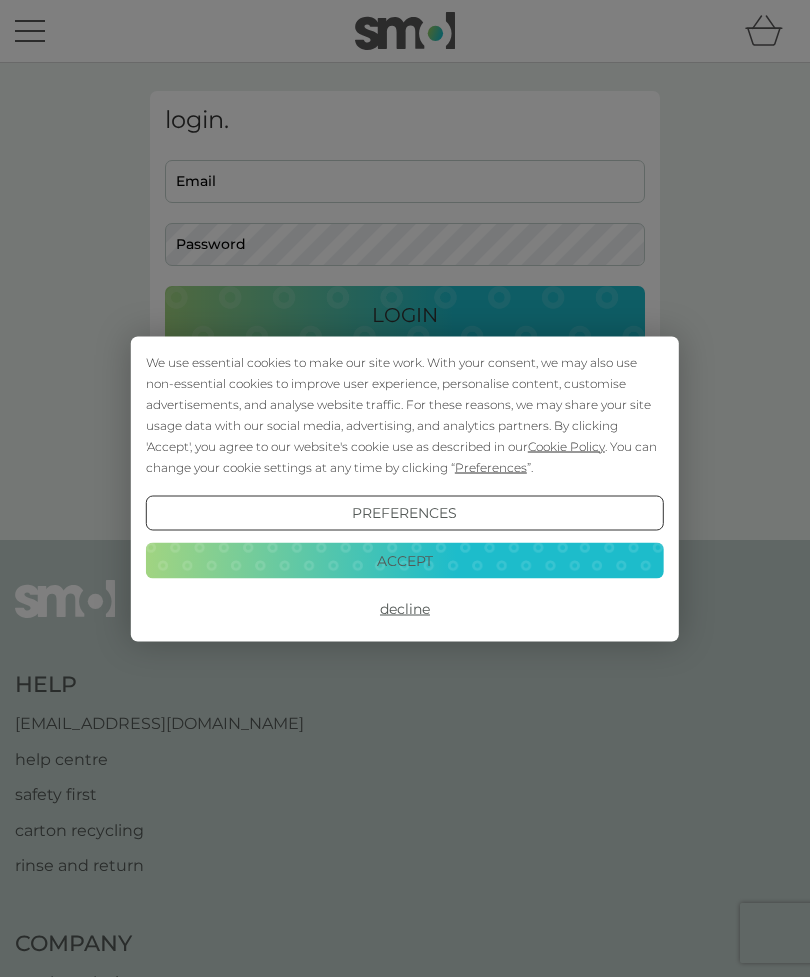 click on "Accept" at bounding box center [405, 561] 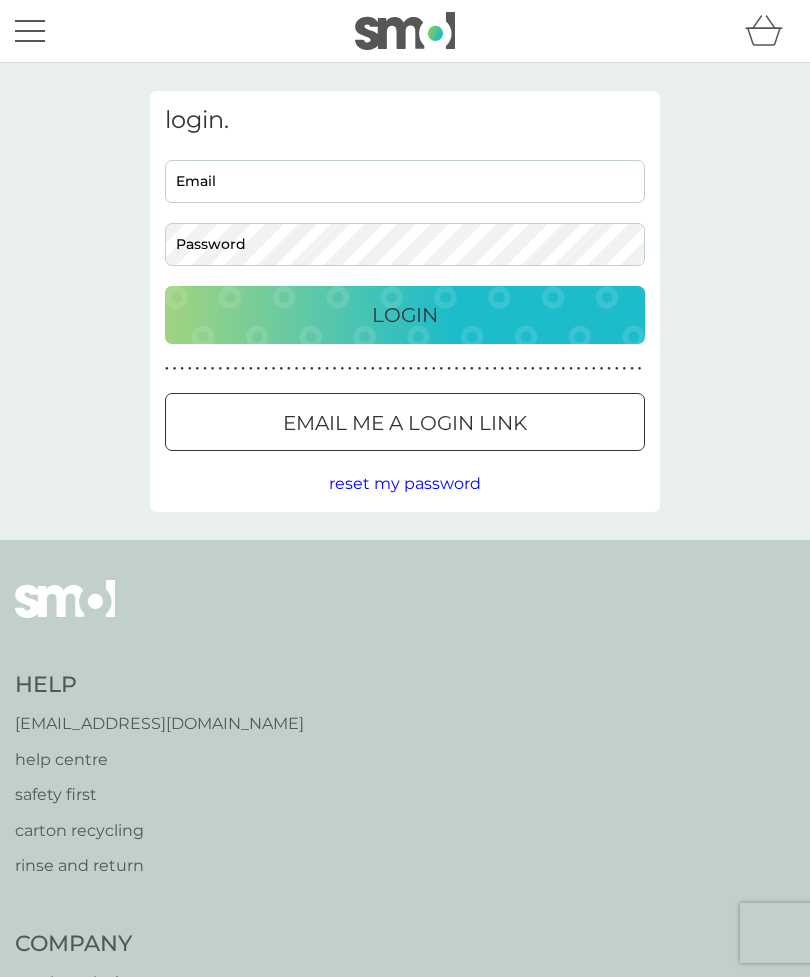 click on "Email" at bounding box center (405, 181) 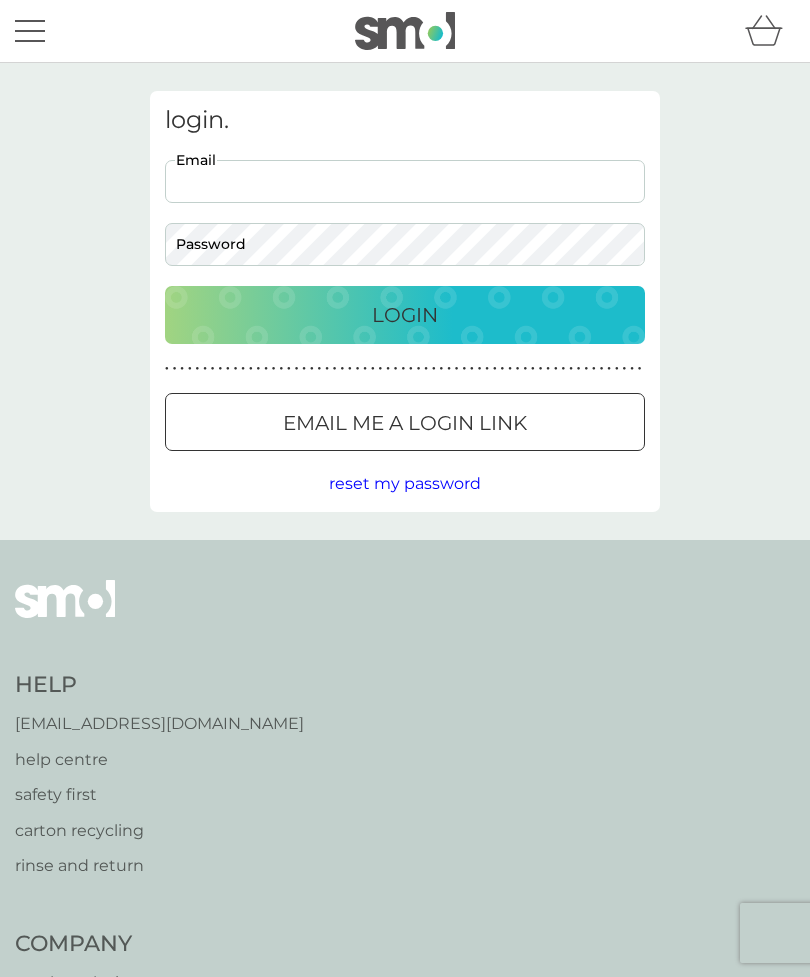scroll, scrollTop: 0, scrollLeft: 0, axis: both 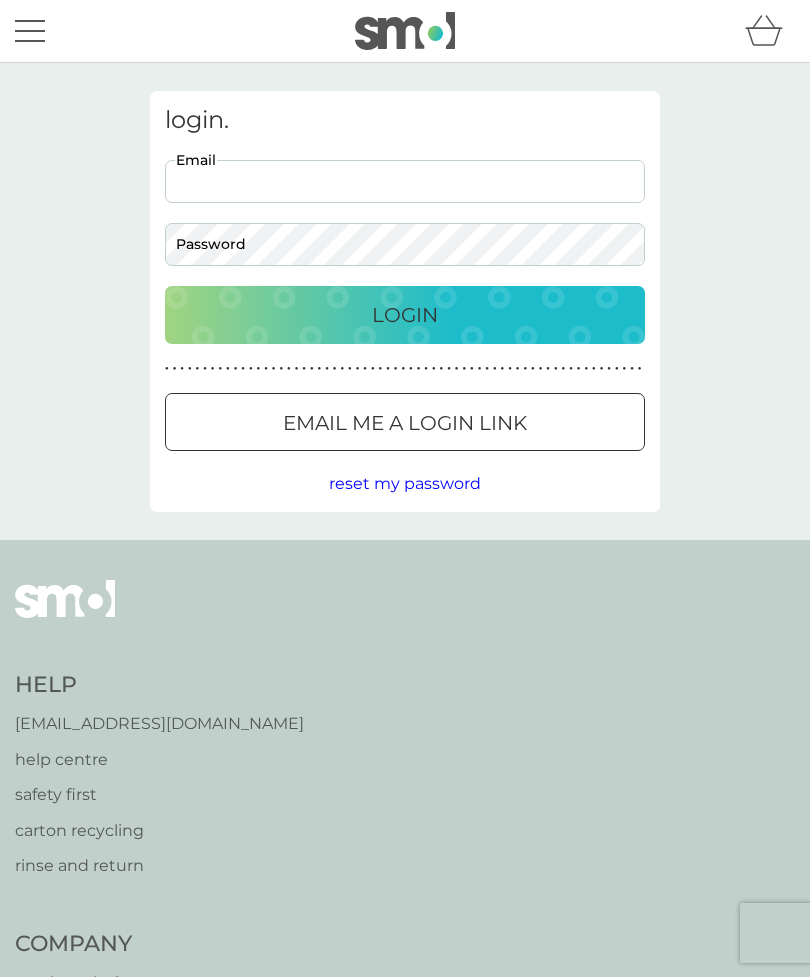 click on "Email" at bounding box center (405, 181) 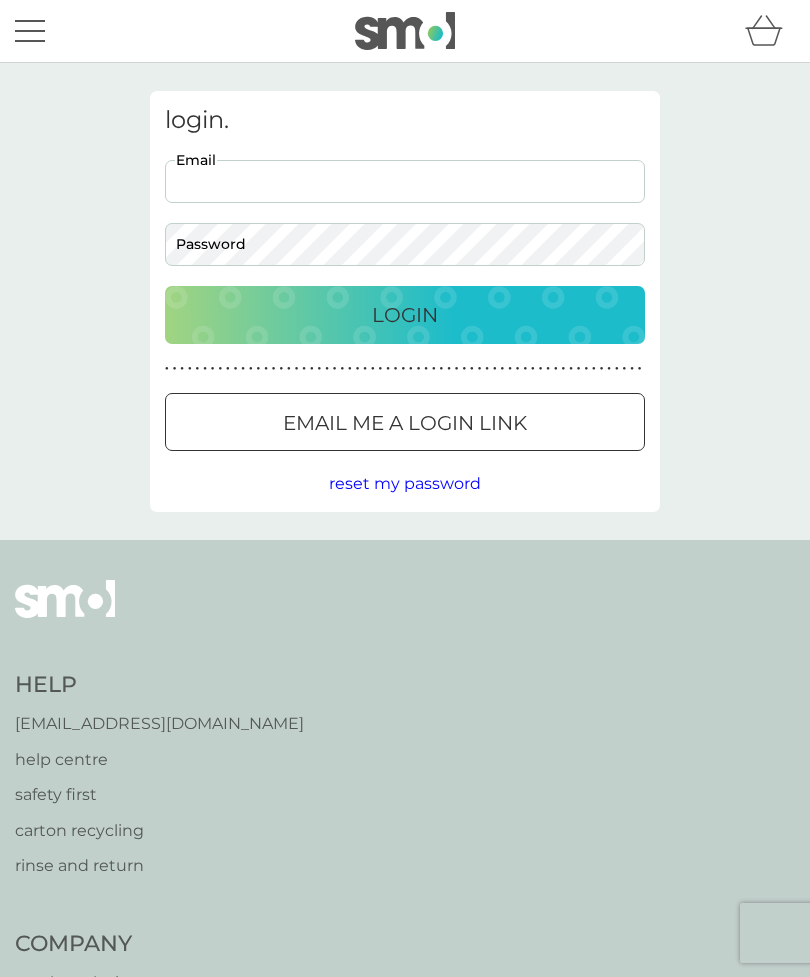 type on "[EMAIL_ADDRESS][PERSON_NAME][DOMAIN_NAME]" 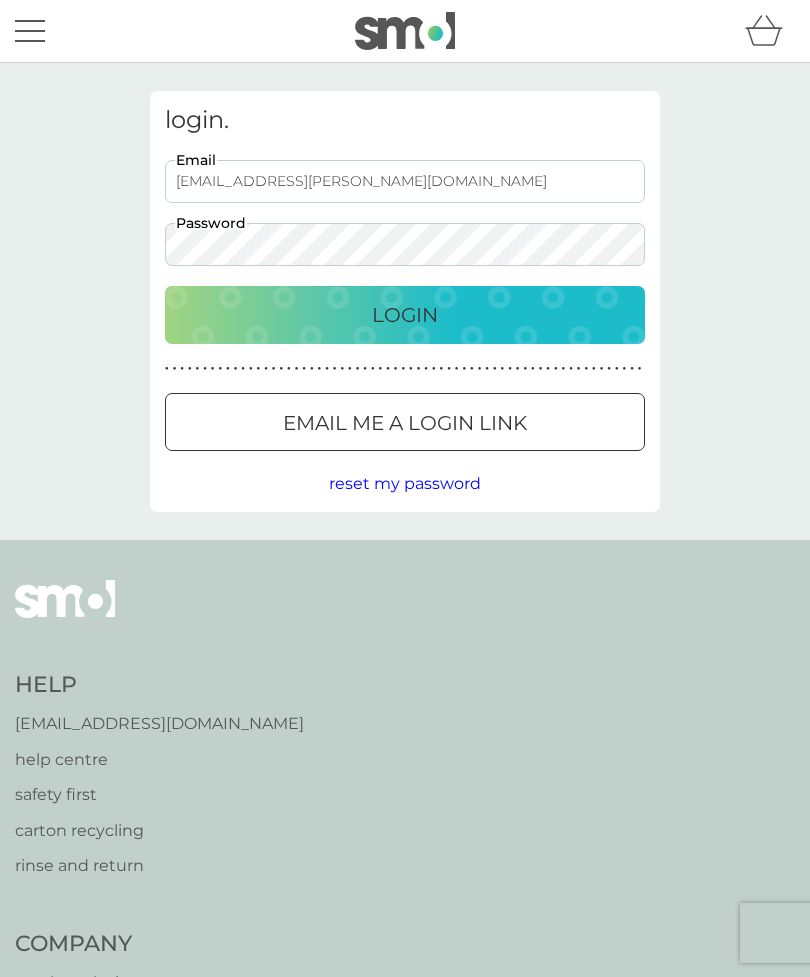 click on "Login" at bounding box center (405, 315) 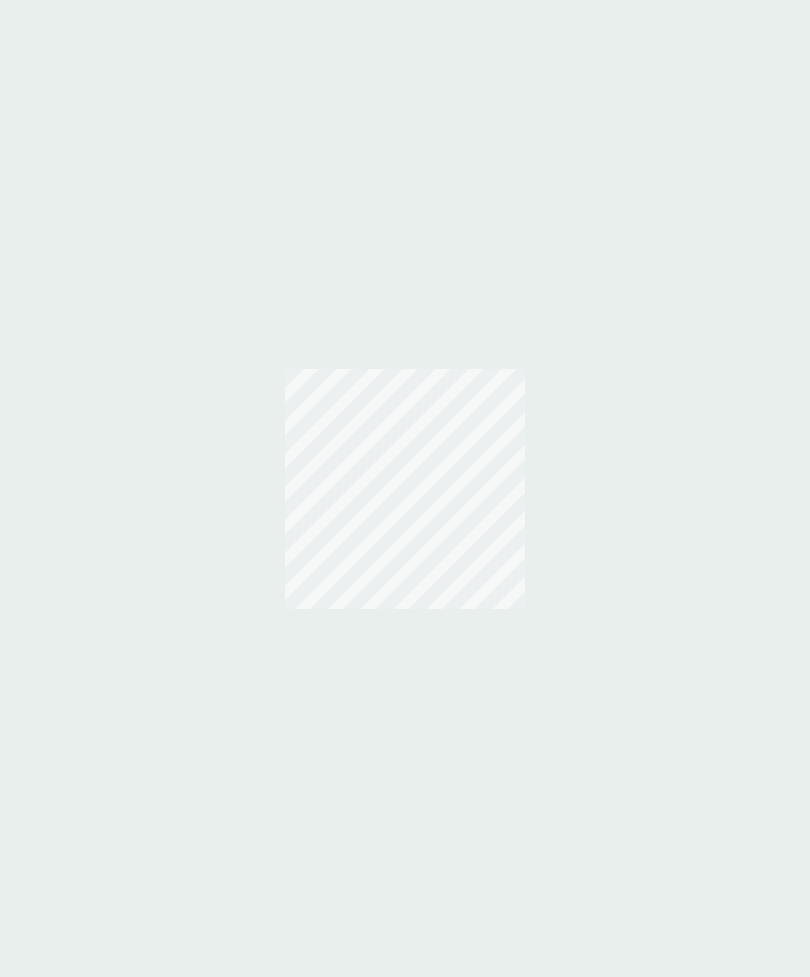 scroll, scrollTop: 0, scrollLeft: 0, axis: both 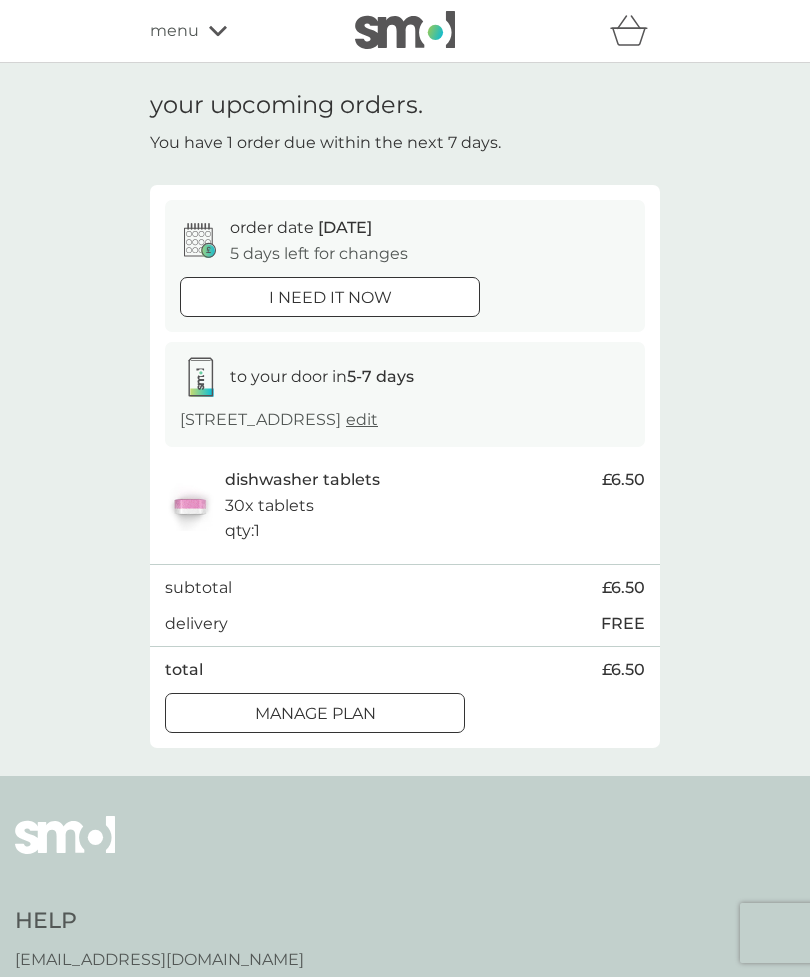 click on "Manage plan" at bounding box center (315, 714) 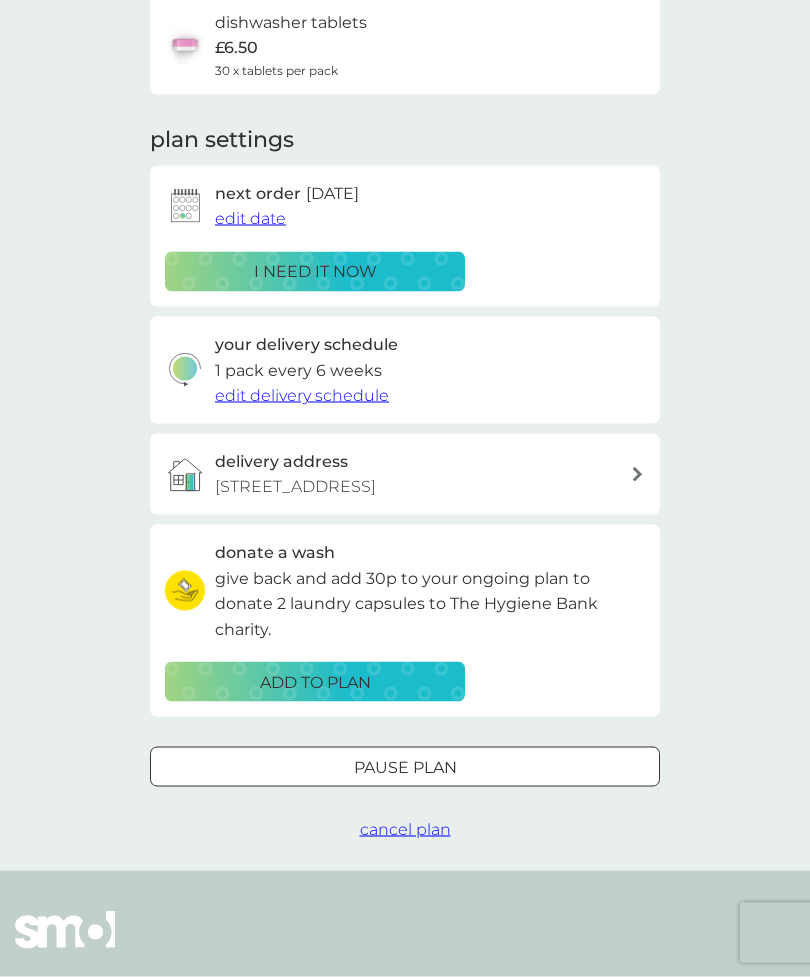 scroll, scrollTop: 173, scrollLeft: 0, axis: vertical 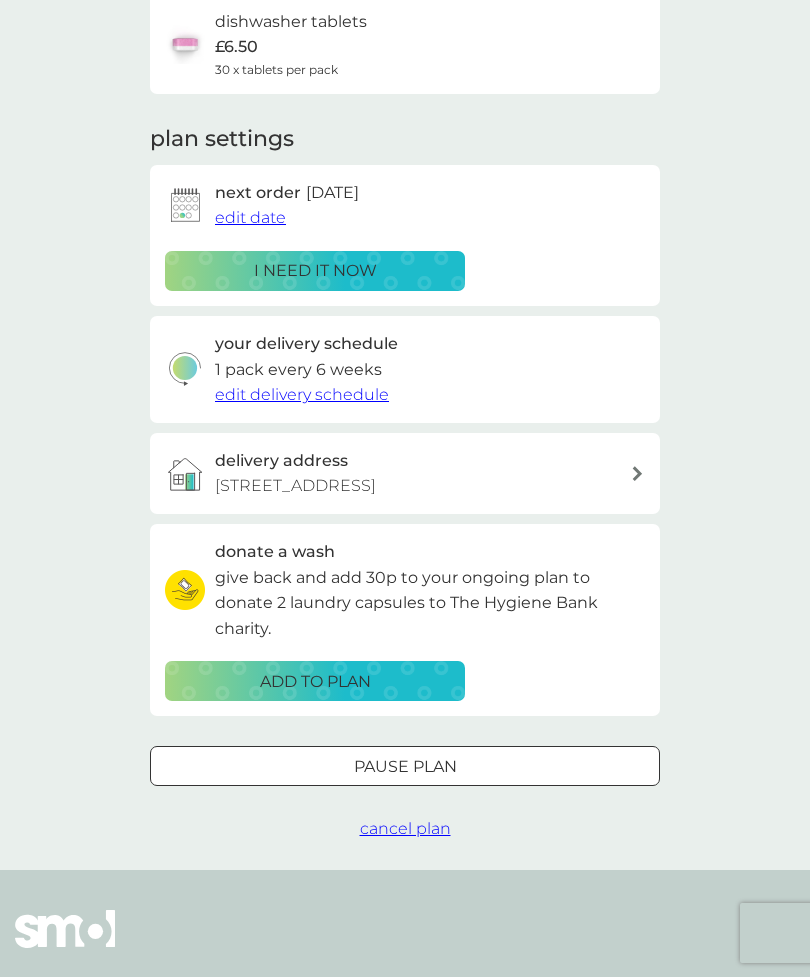 click on "Pause plan" at bounding box center [405, 767] 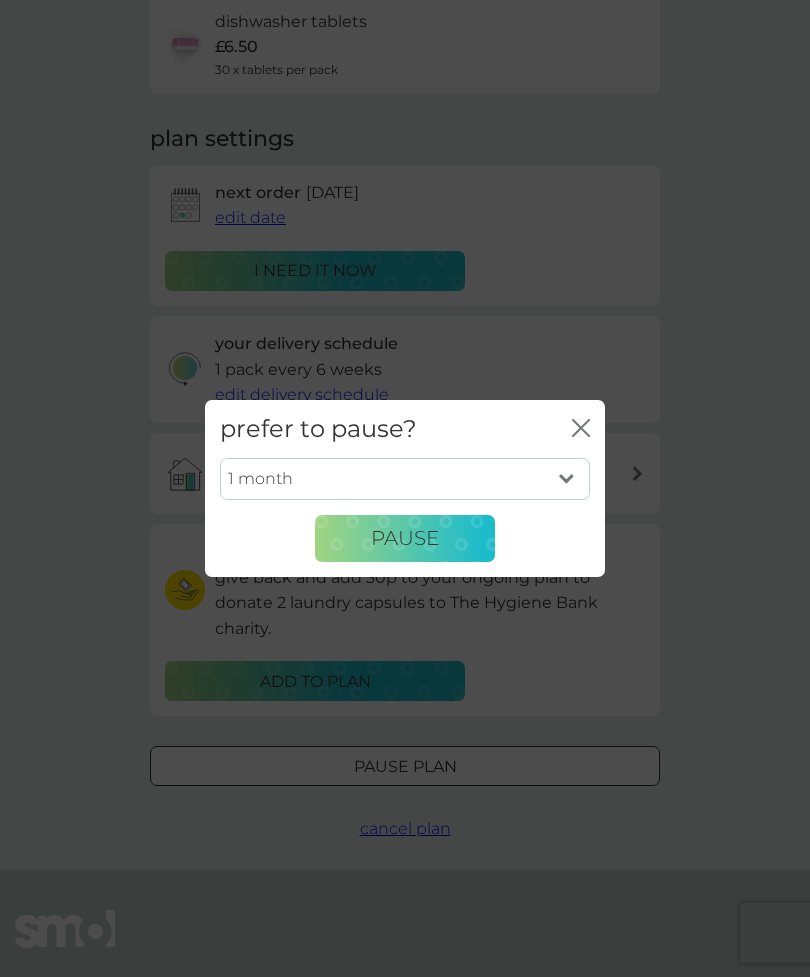 click on "1 month 2 months 3 months 4 months 5 months 6 months" at bounding box center [405, 479] 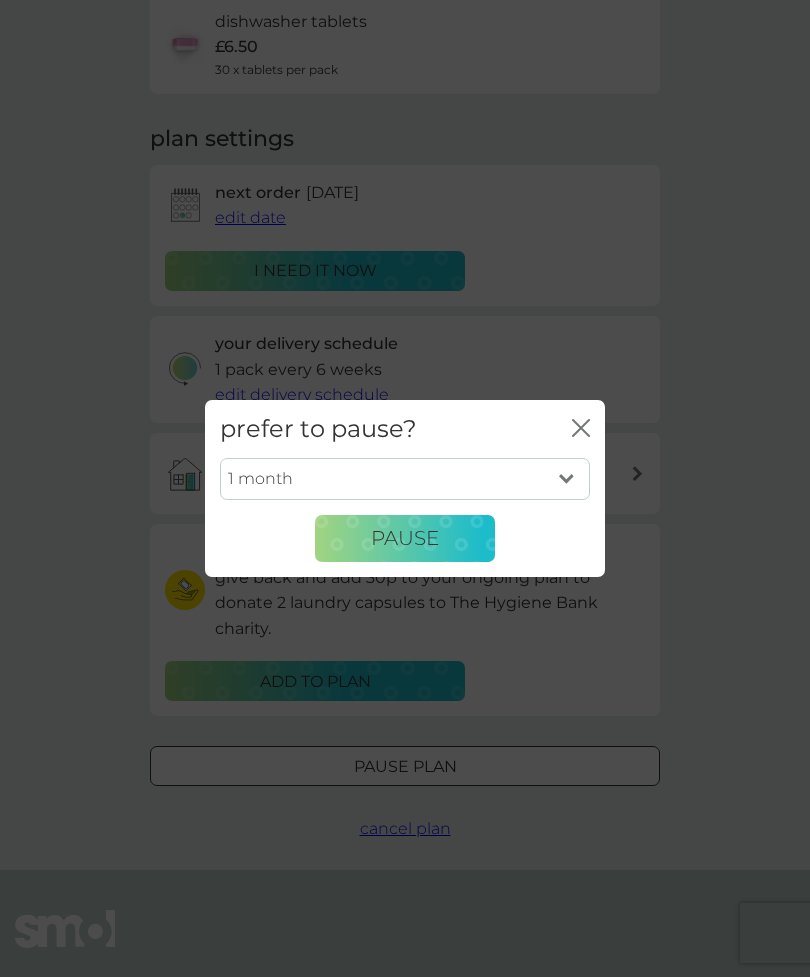 select on "3" 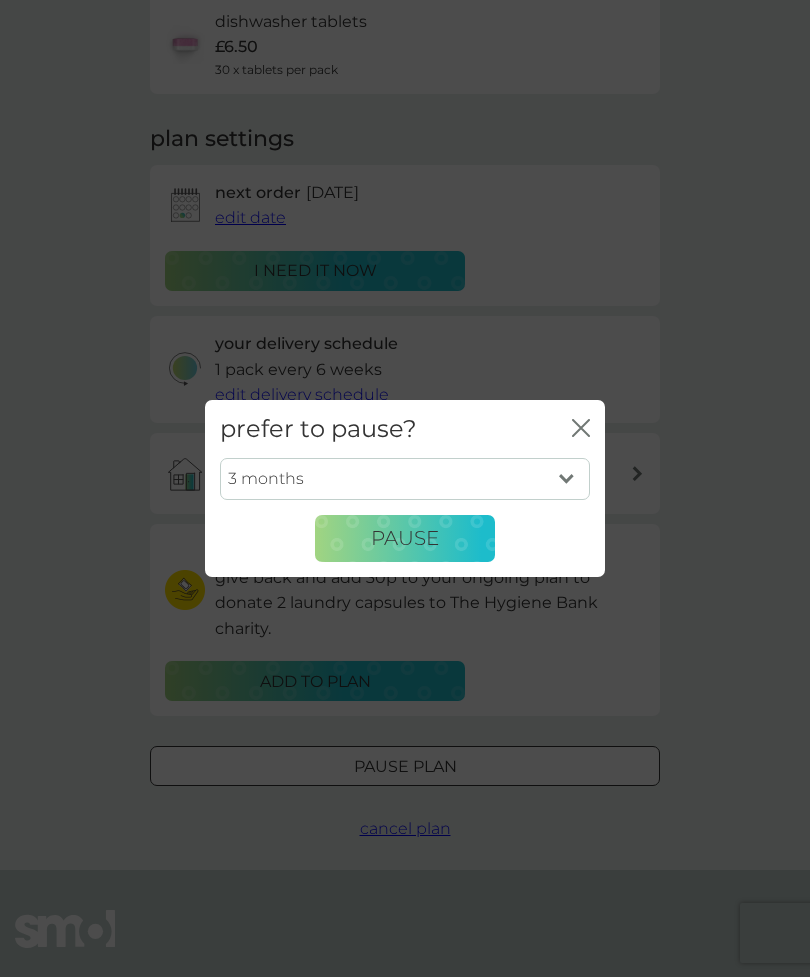 click on "Pause" at bounding box center (405, 538) 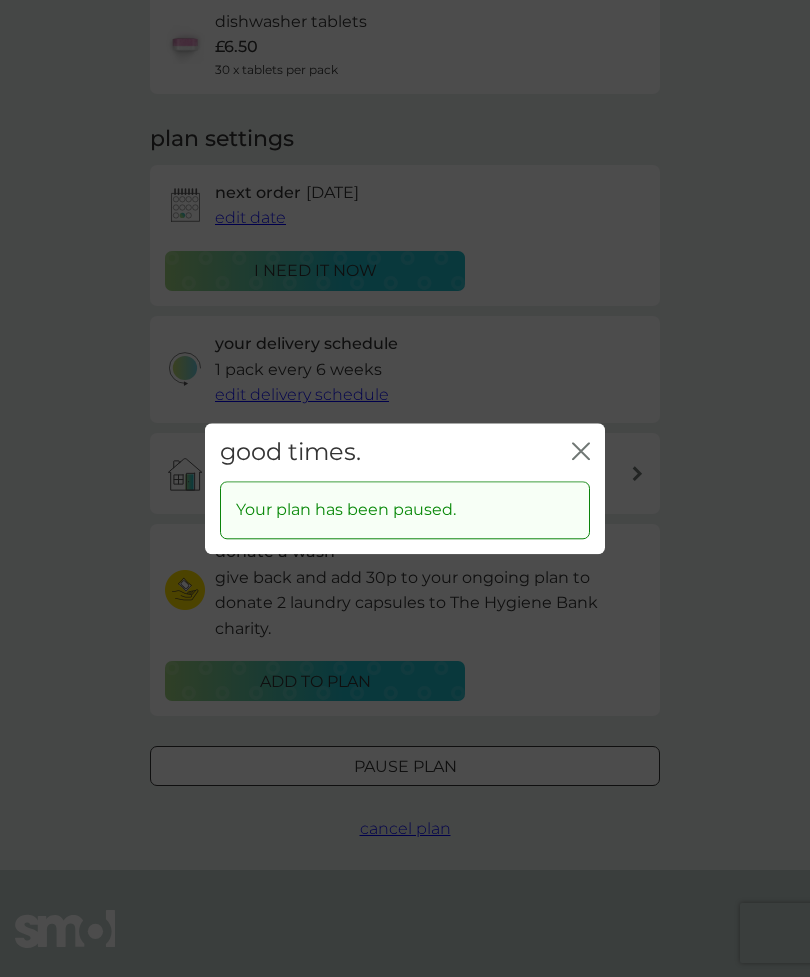click on "close" 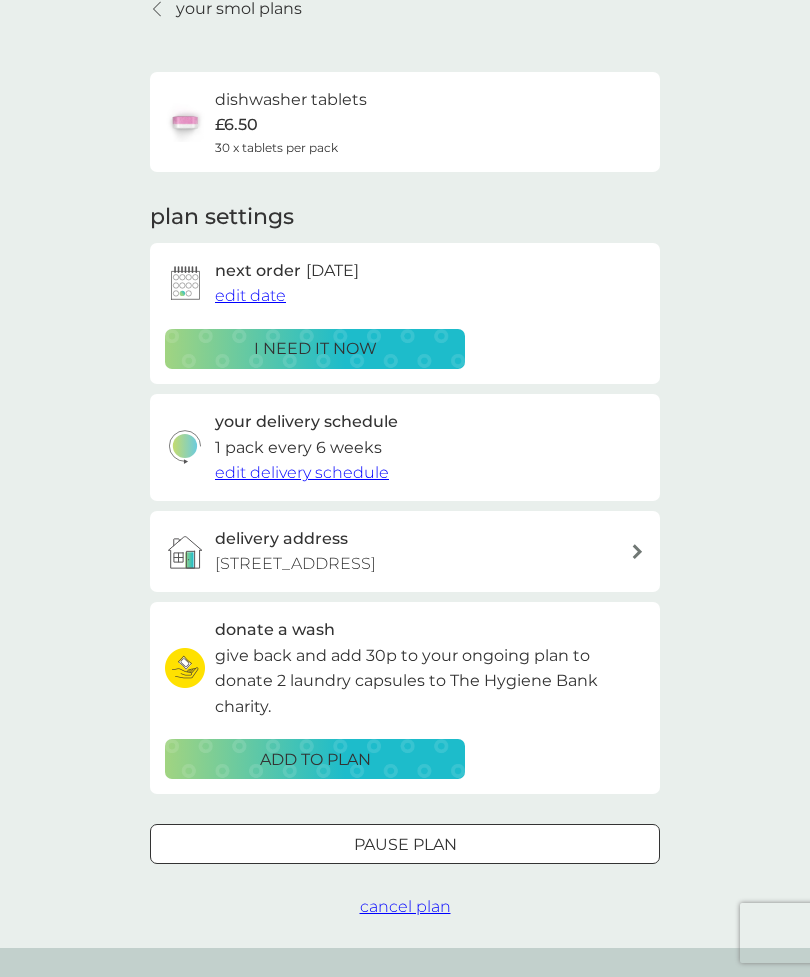 scroll, scrollTop: 0, scrollLeft: 0, axis: both 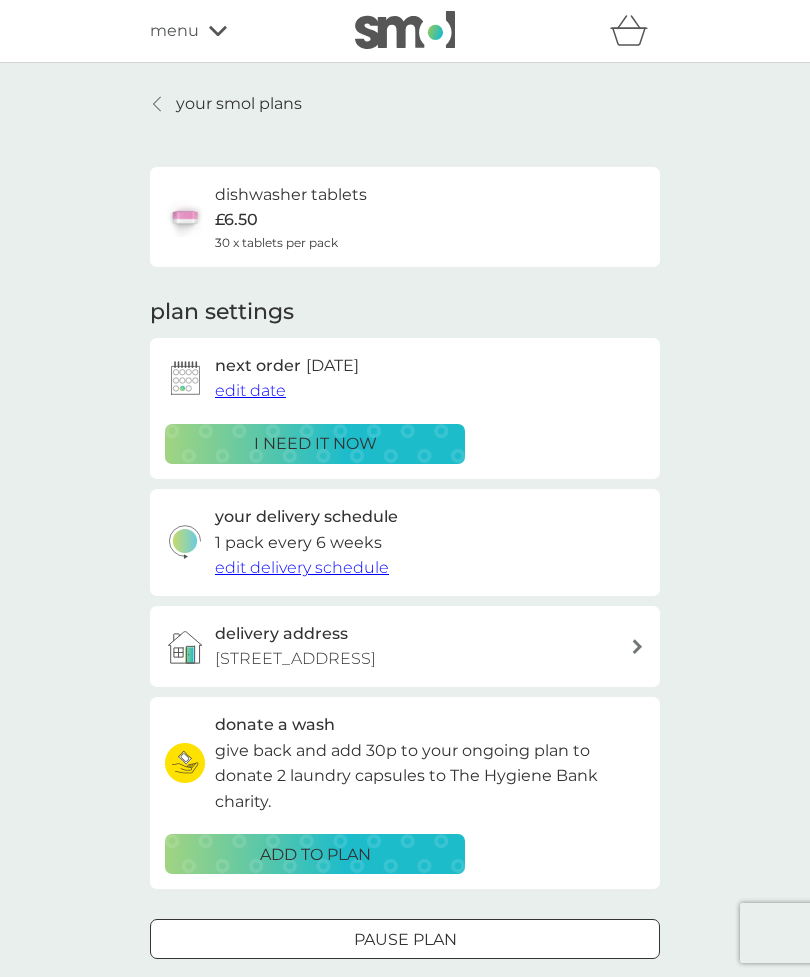click on "your smol plans" at bounding box center (239, 104) 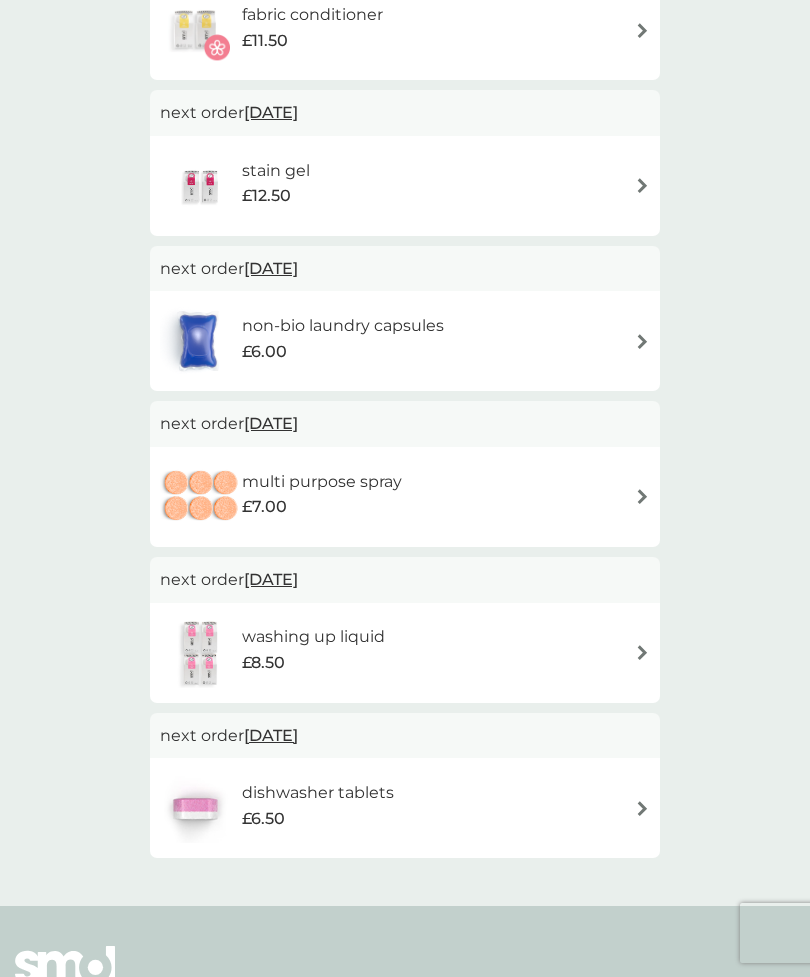 scroll, scrollTop: 256, scrollLeft: 0, axis: vertical 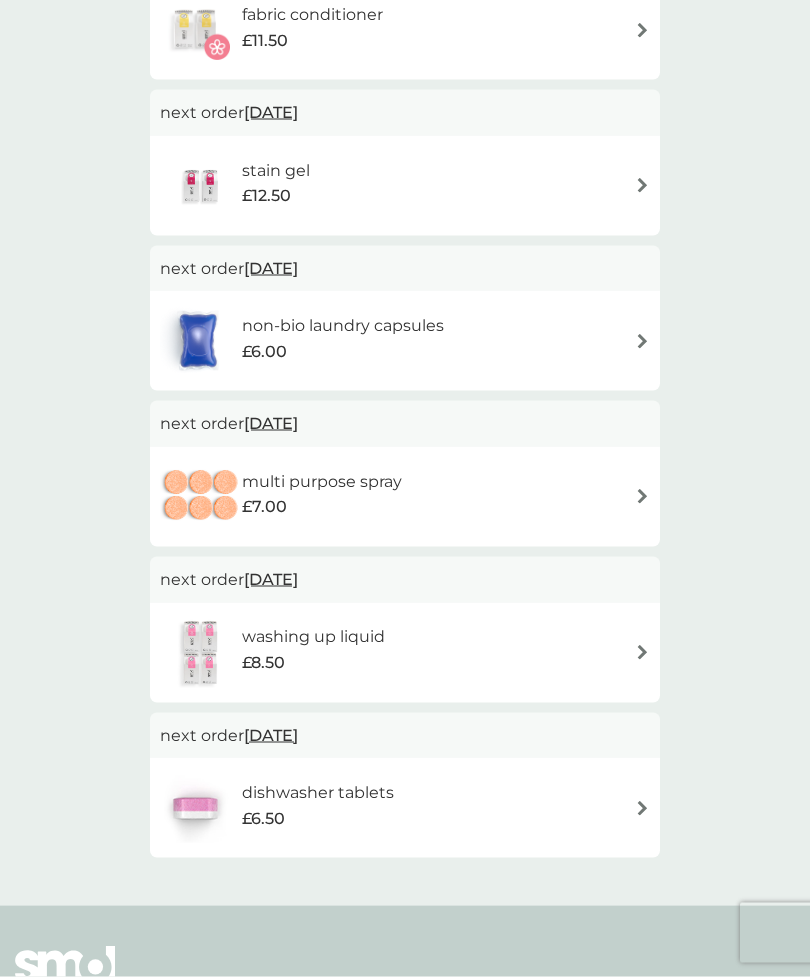 click at bounding box center (642, 652) 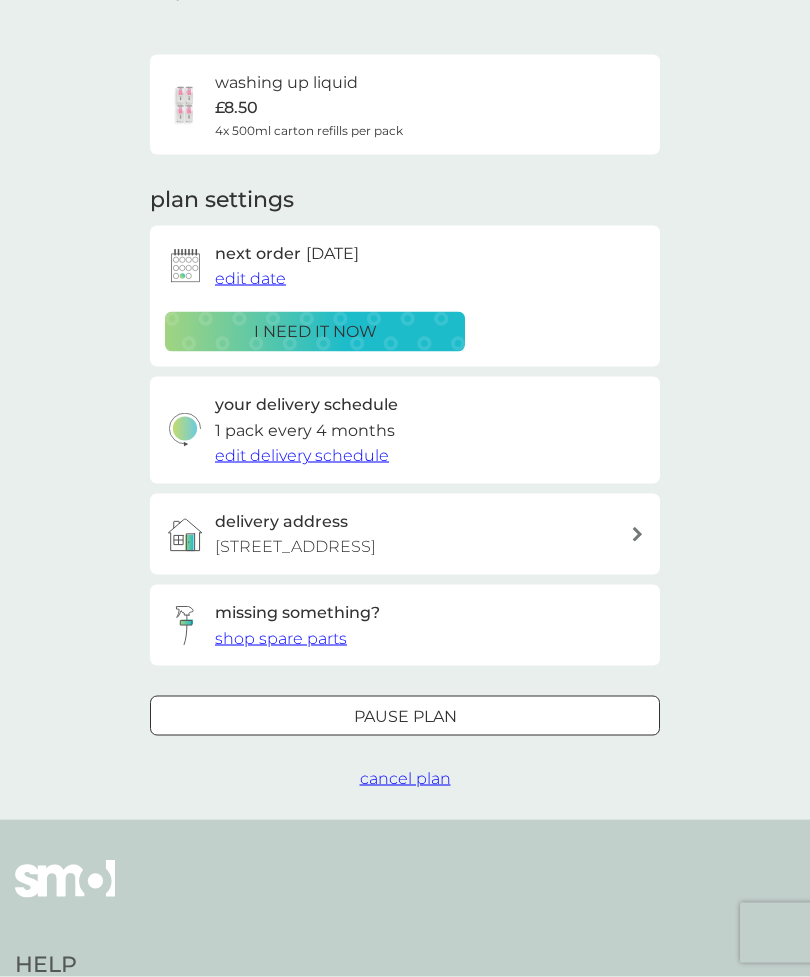 scroll, scrollTop: 113, scrollLeft: 0, axis: vertical 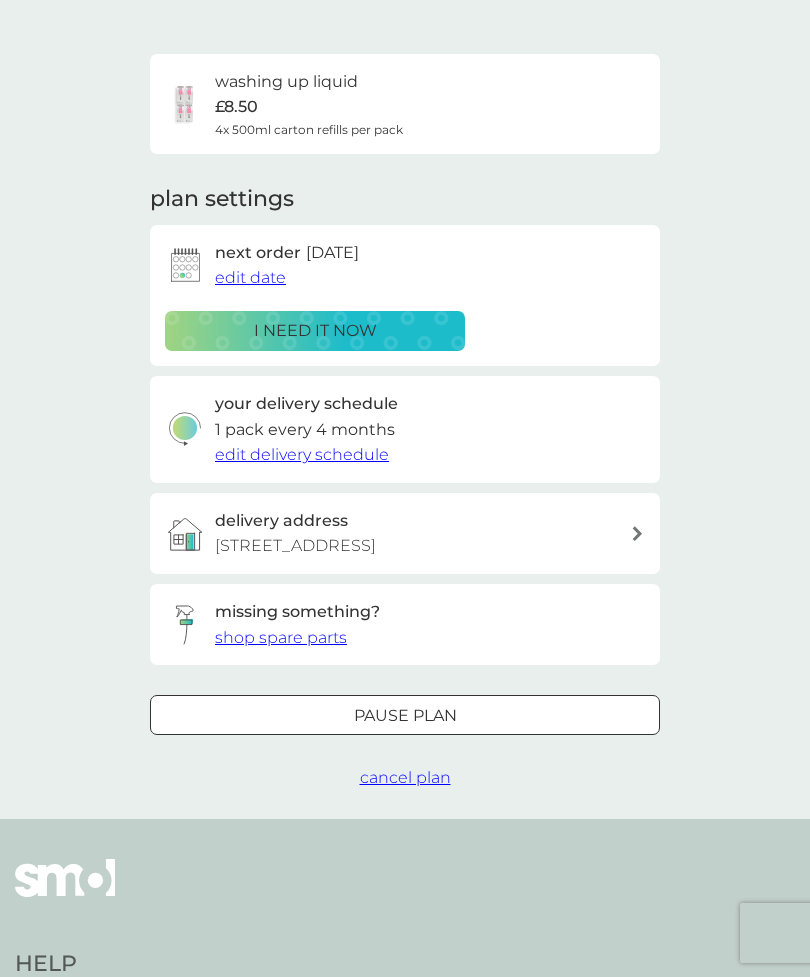 click on "Pause plan" at bounding box center [405, 716] 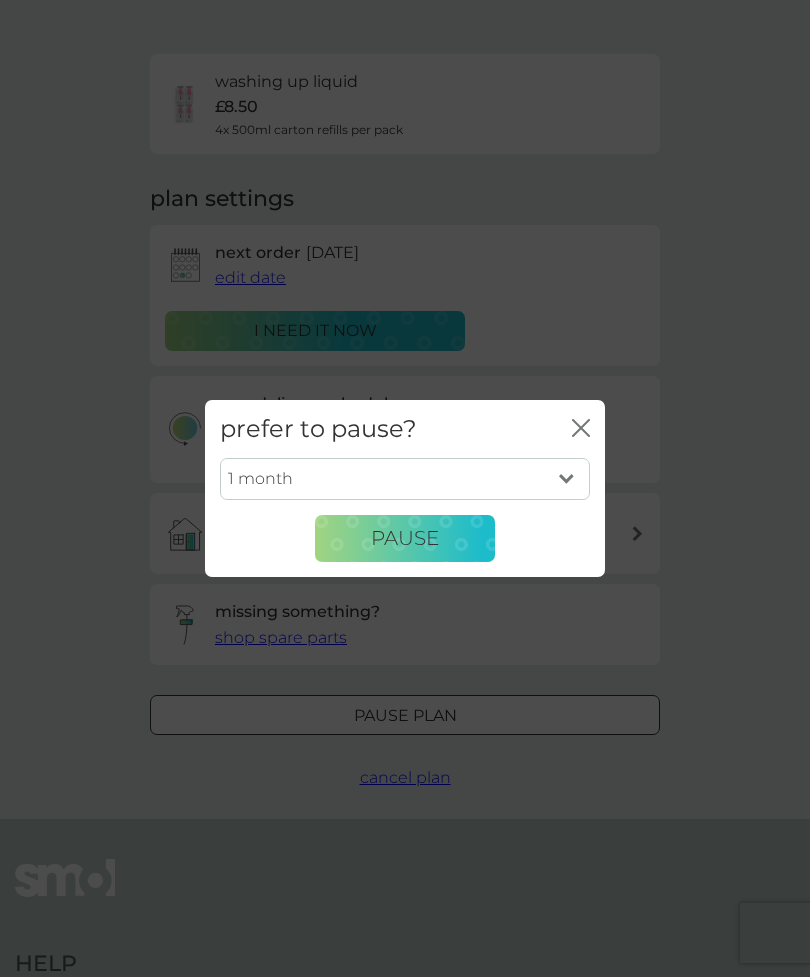 click on "1 month 2 months 3 months 4 months 5 months 6 months" at bounding box center [405, 479] 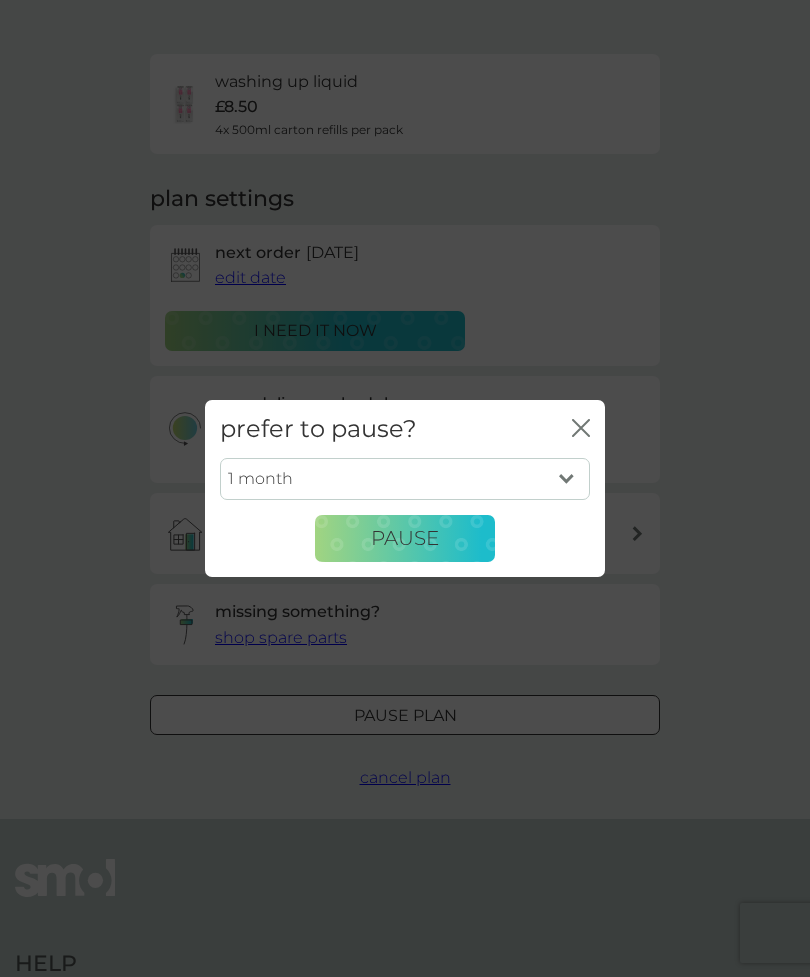 select on "3" 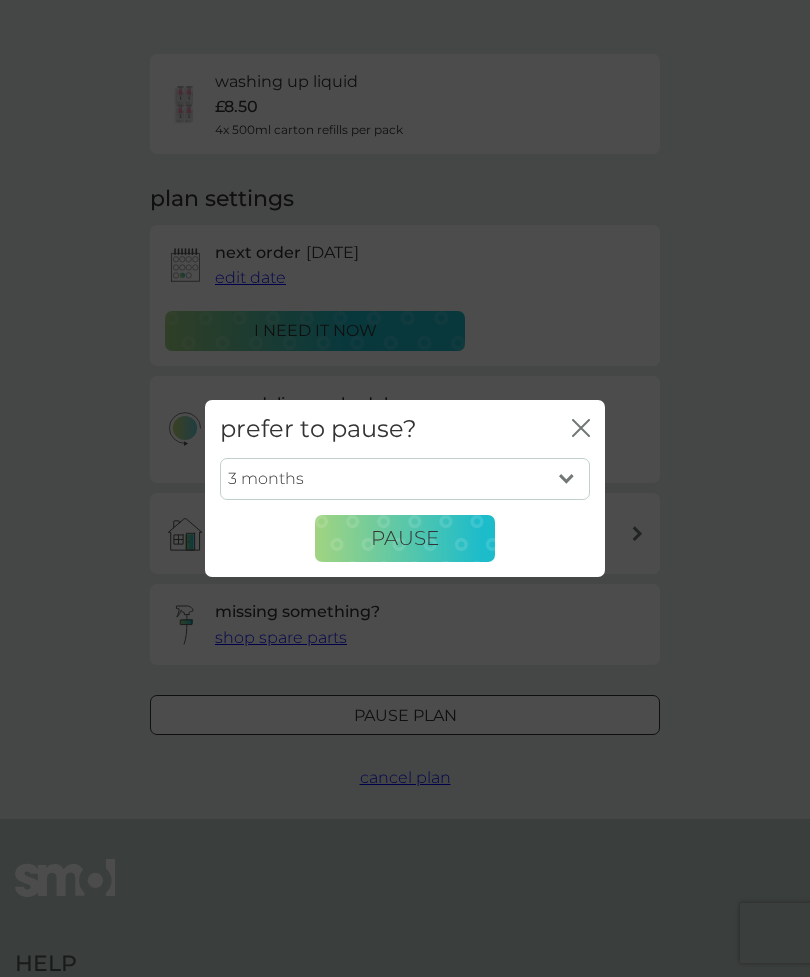 click on "Pause" at bounding box center (405, 538) 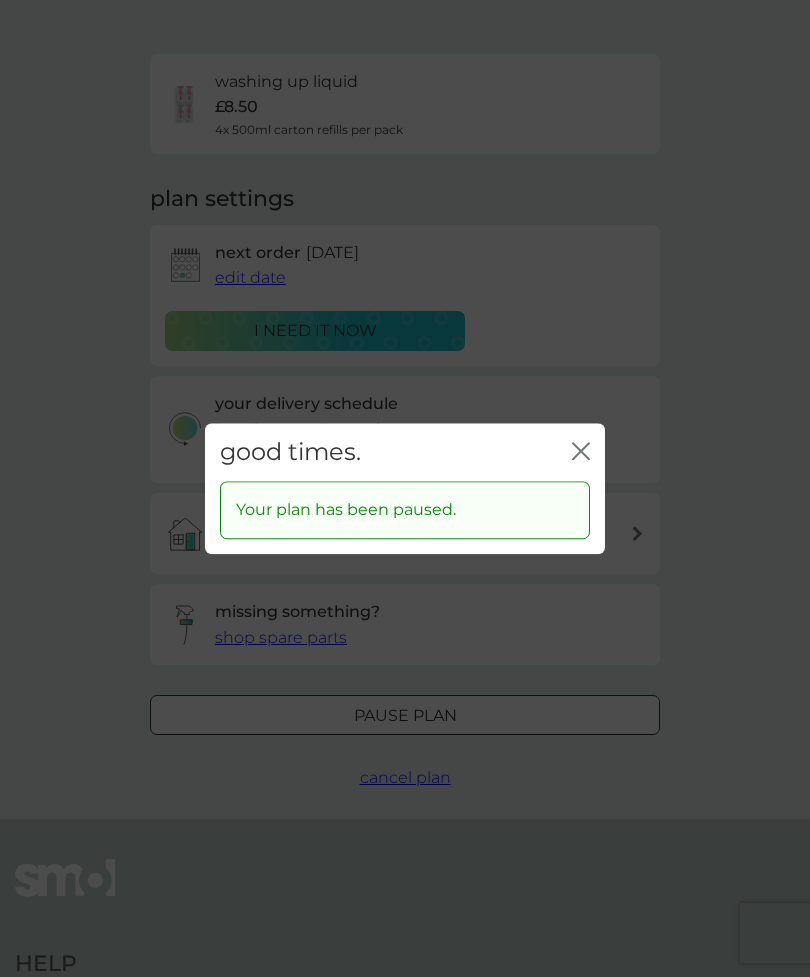click on "close" 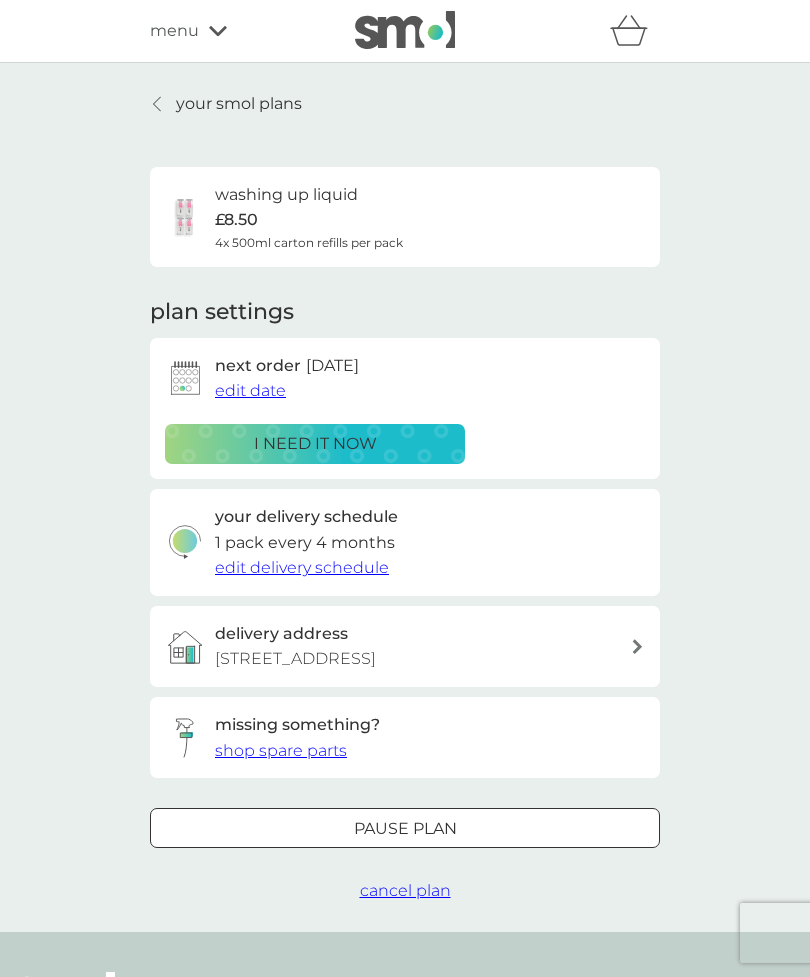 scroll, scrollTop: 29, scrollLeft: 0, axis: vertical 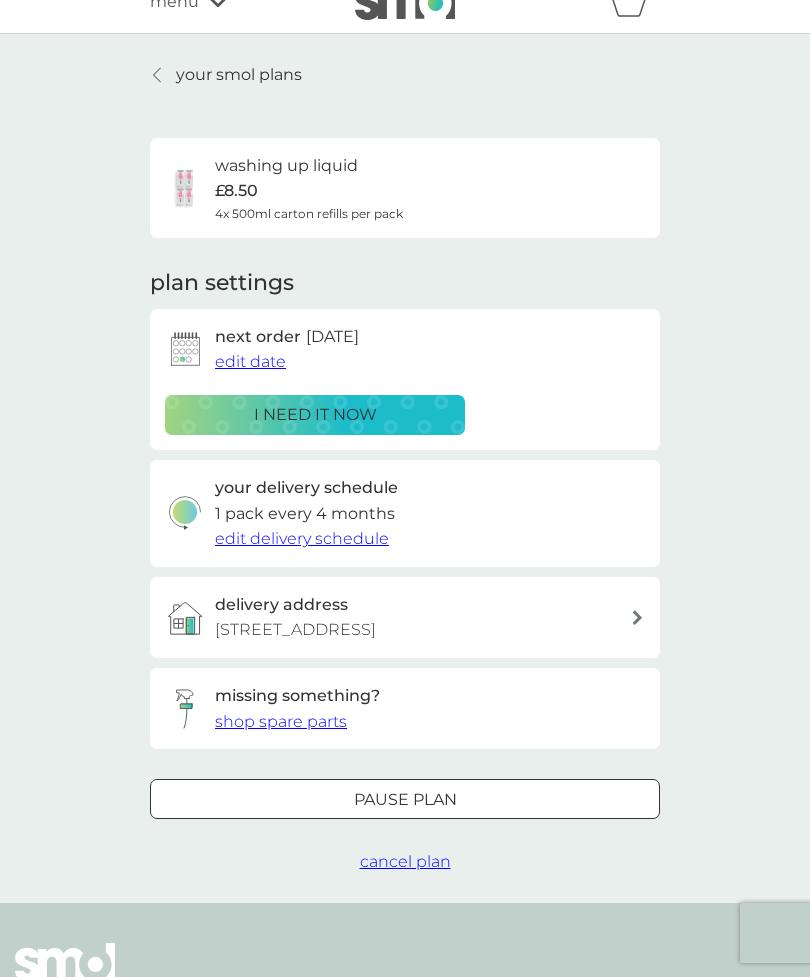 click on "your smol plans" at bounding box center [239, 75] 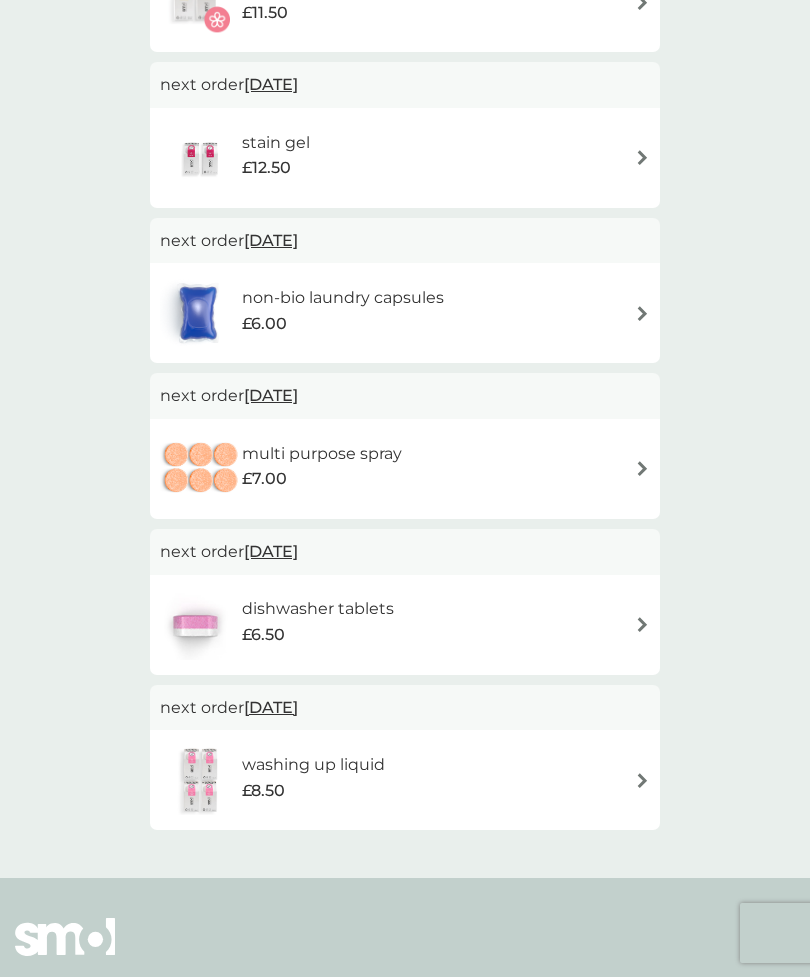 scroll, scrollTop: 332, scrollLeft: 0, axis: vertical 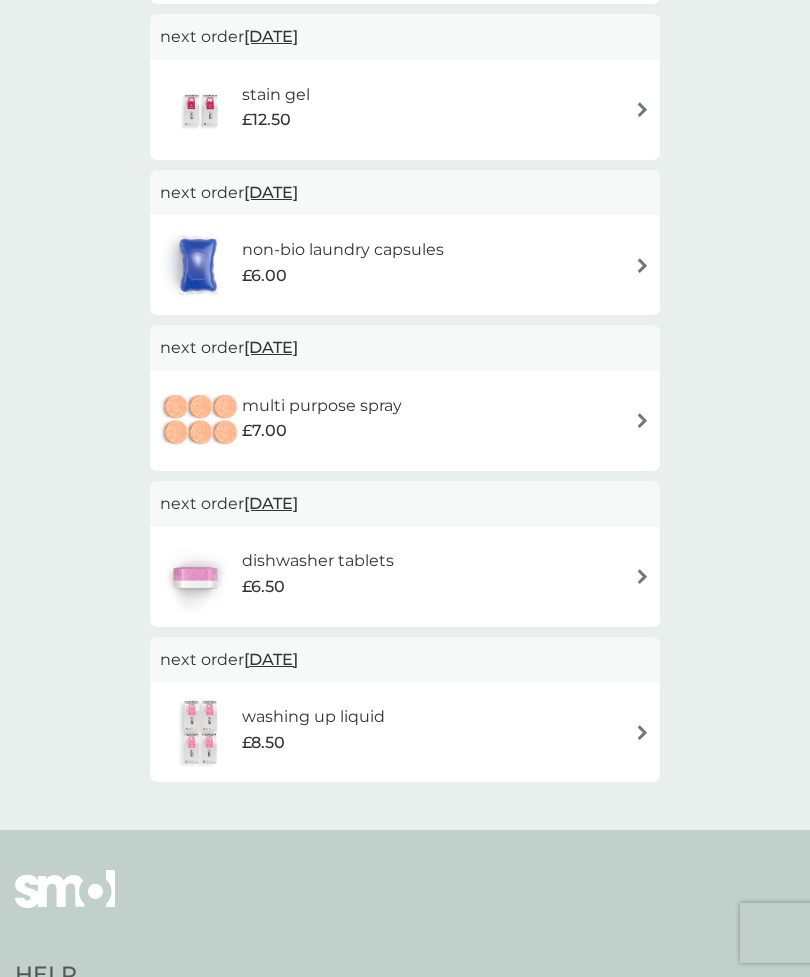 click at bounding box center [642, 420] 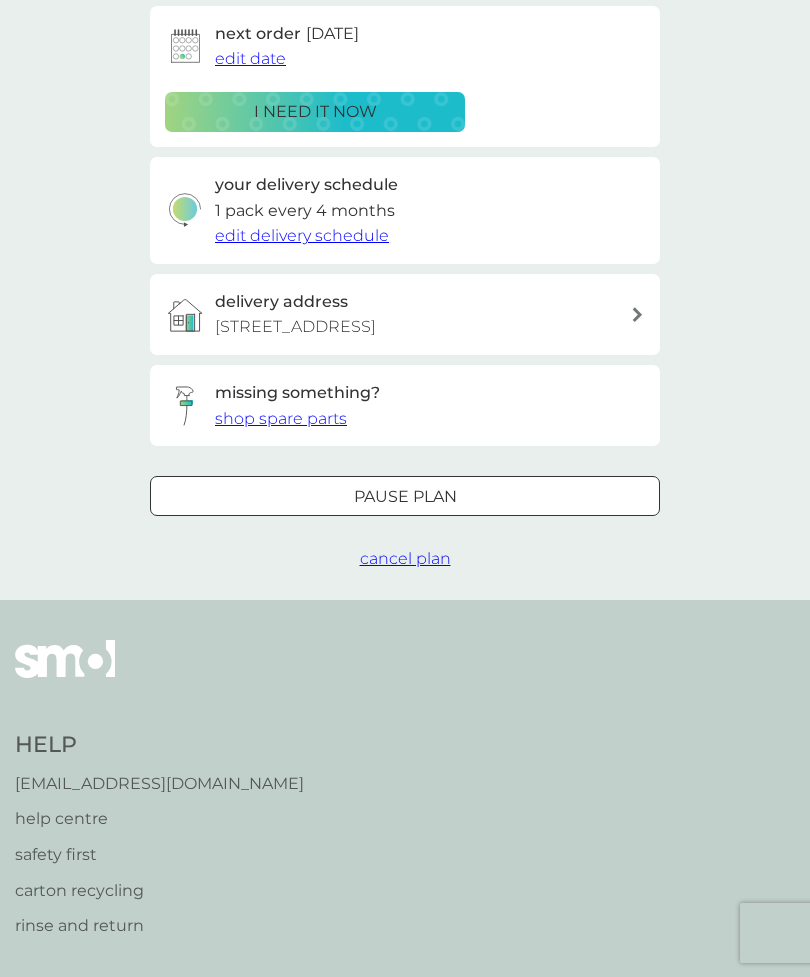 scroll, scrollTop: 0, scrollLeft: 0, axis: both 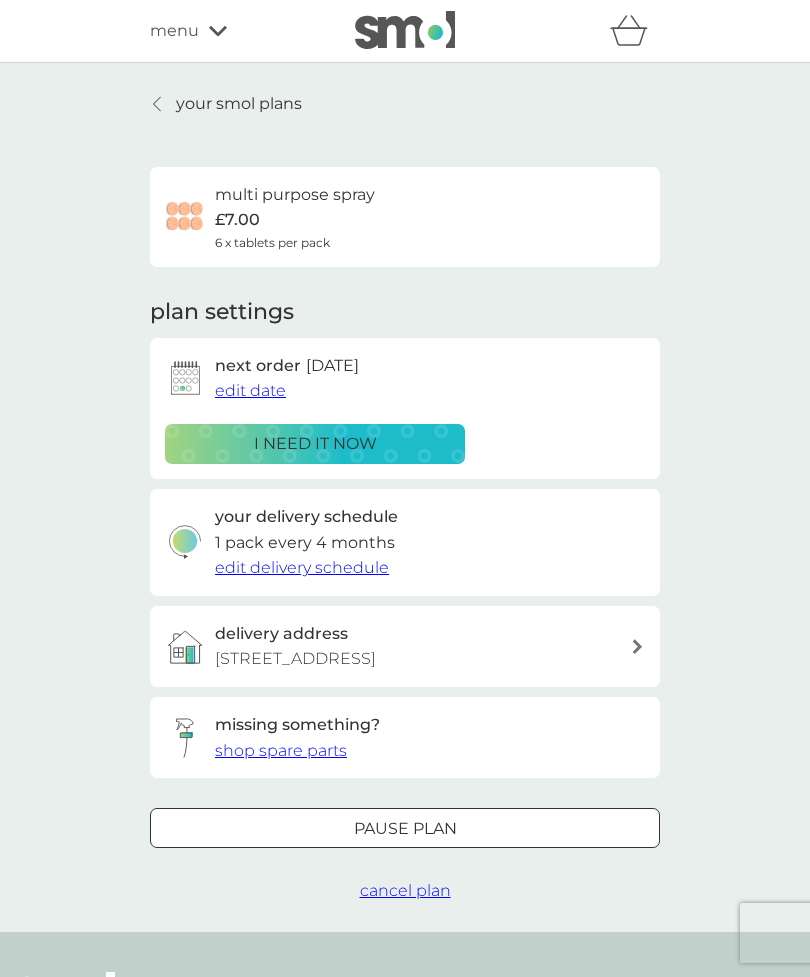 click on "Pause plan" at bounding box center [405, 829] 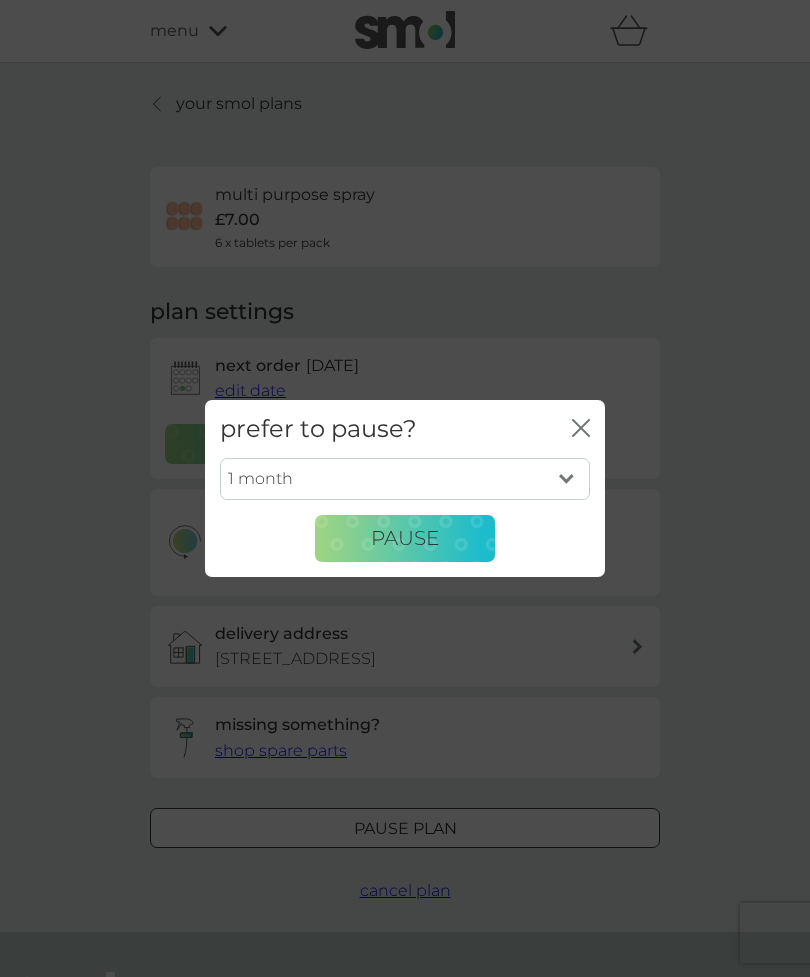 click on "1 month 2 months 3 months 4 months 5 months 6 months" at bounding box center [405, 479] 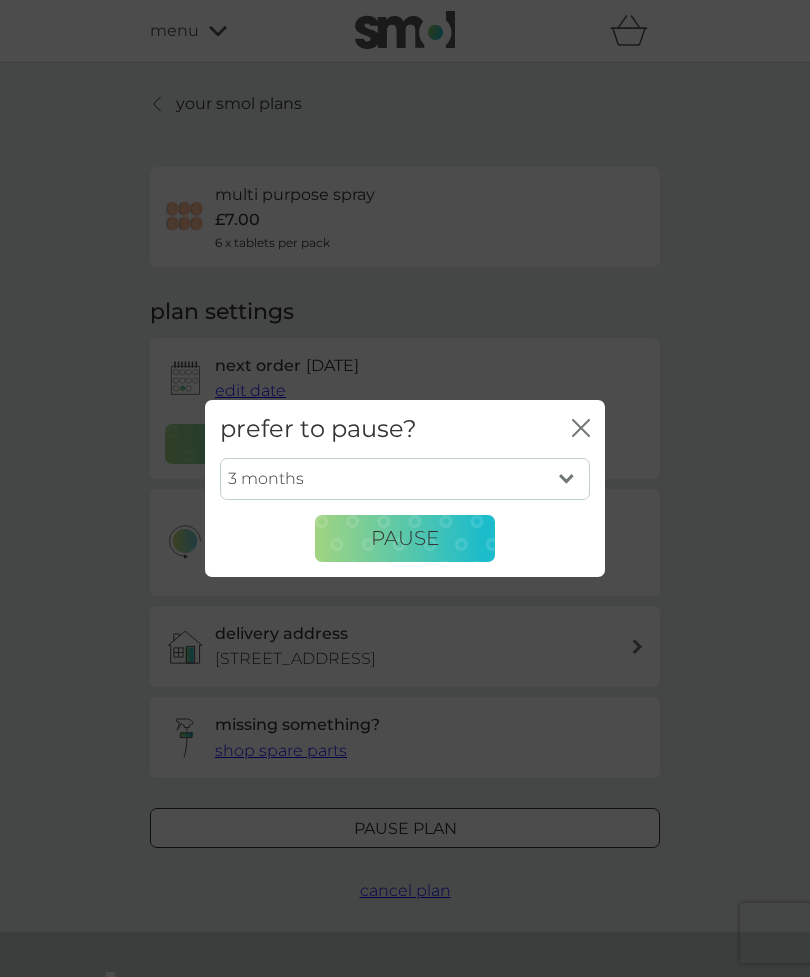 click on "Pause" at bounding box center [405, 539] 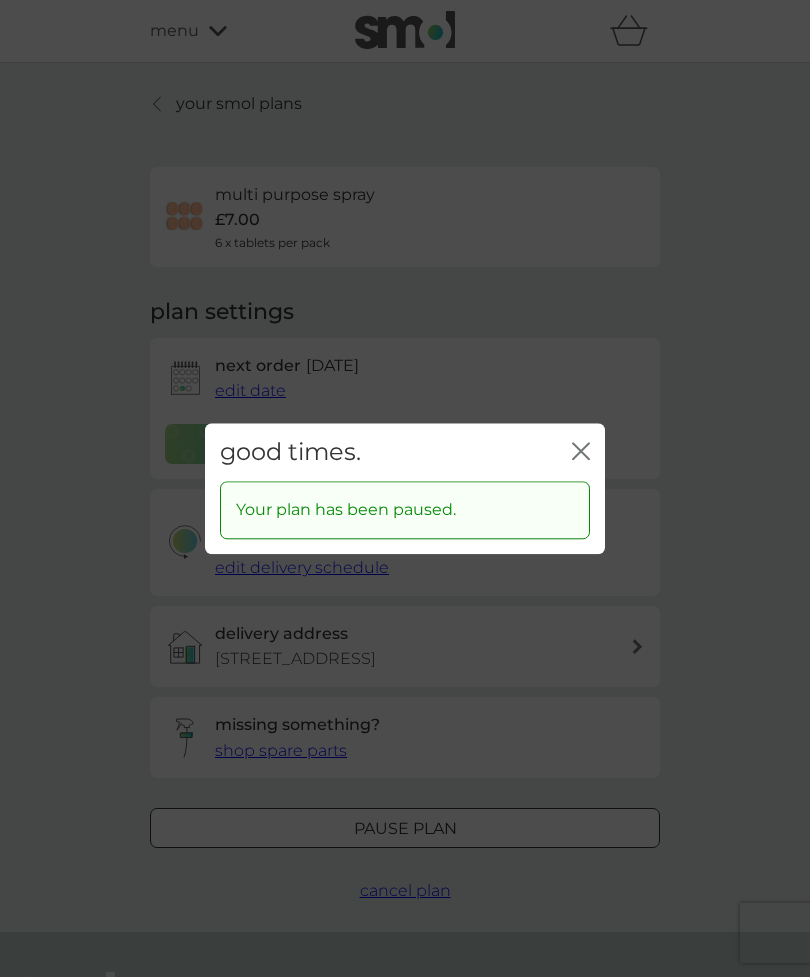 click on "close" 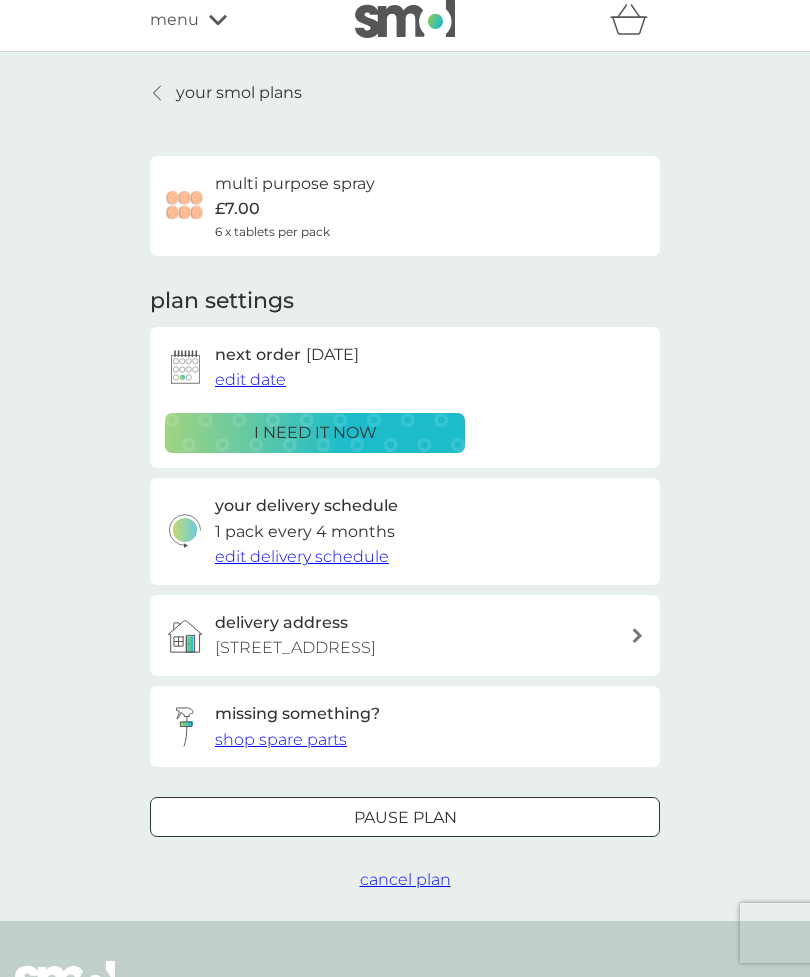 scroll, scrollTop: 0, scrollLeft: 0, axis: both 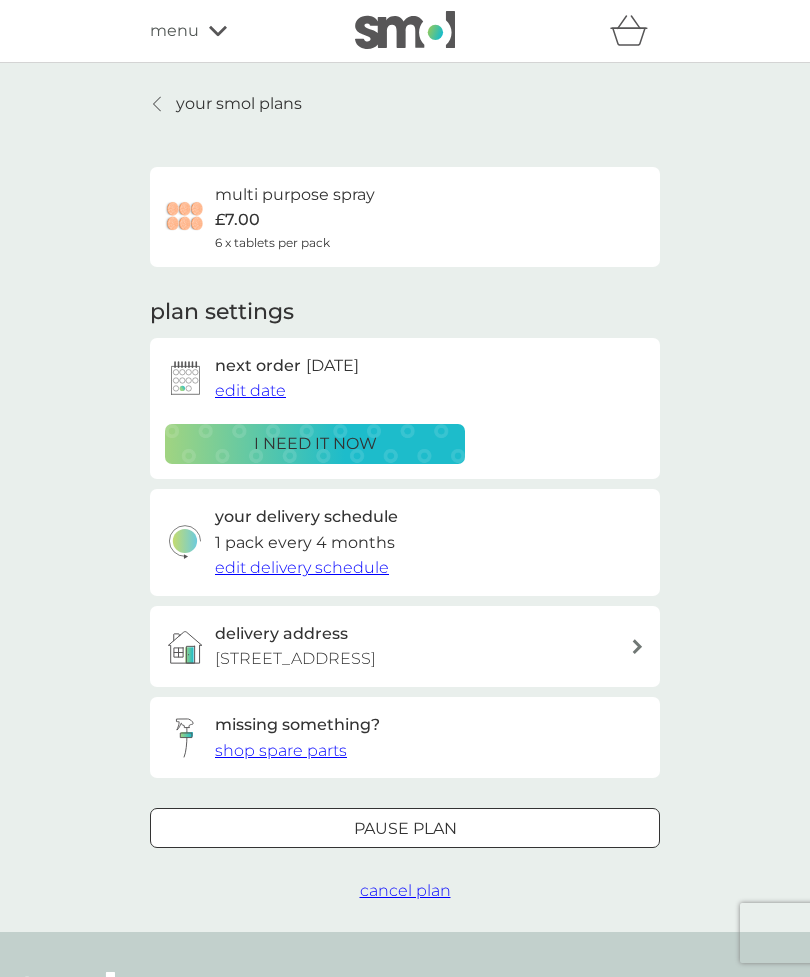 click on "your smol plans" at bounding box center (239, 104) 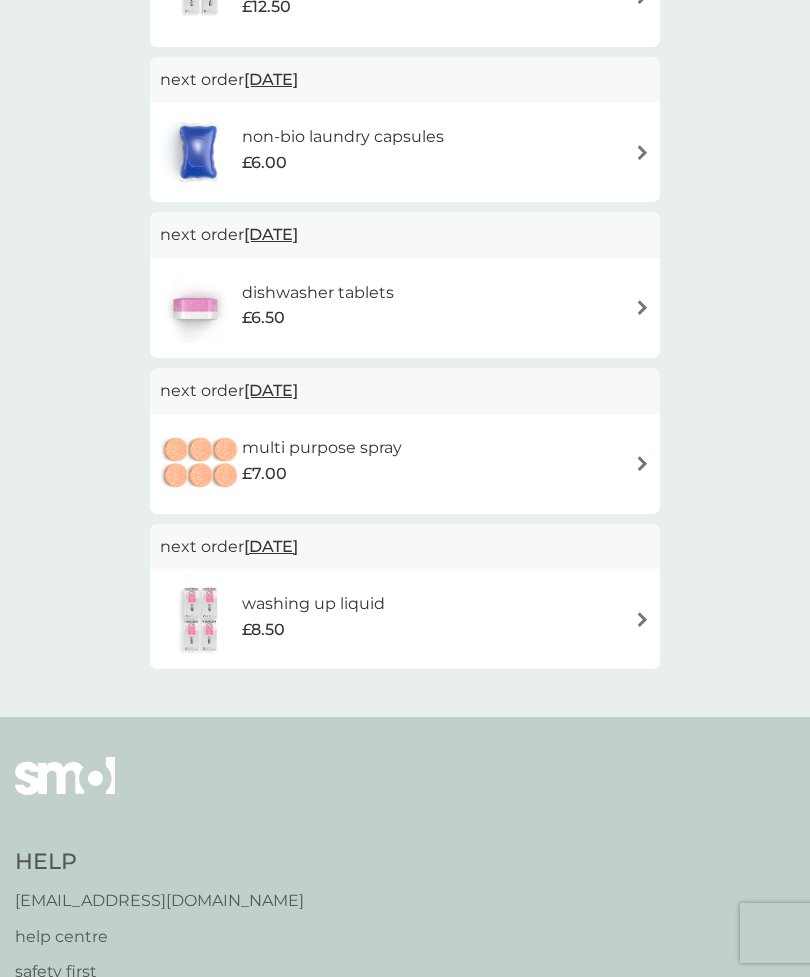 scroll, scrollTop: 507, scrollLeft: 0, axis: vertical 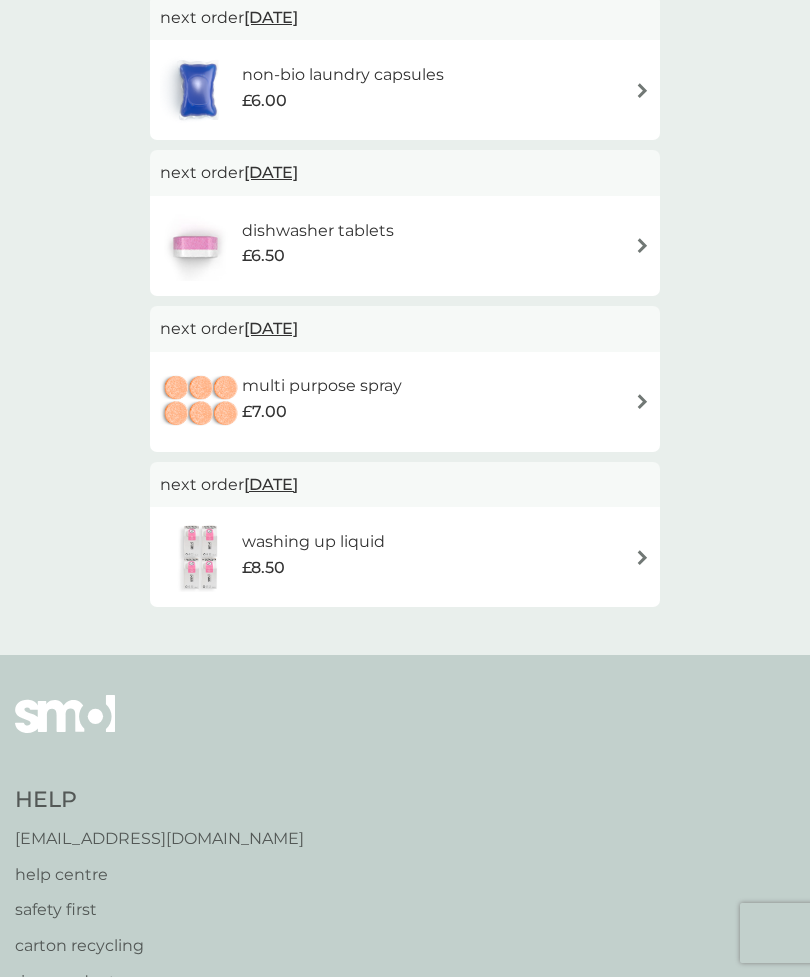click at bounding box center (642, 557) 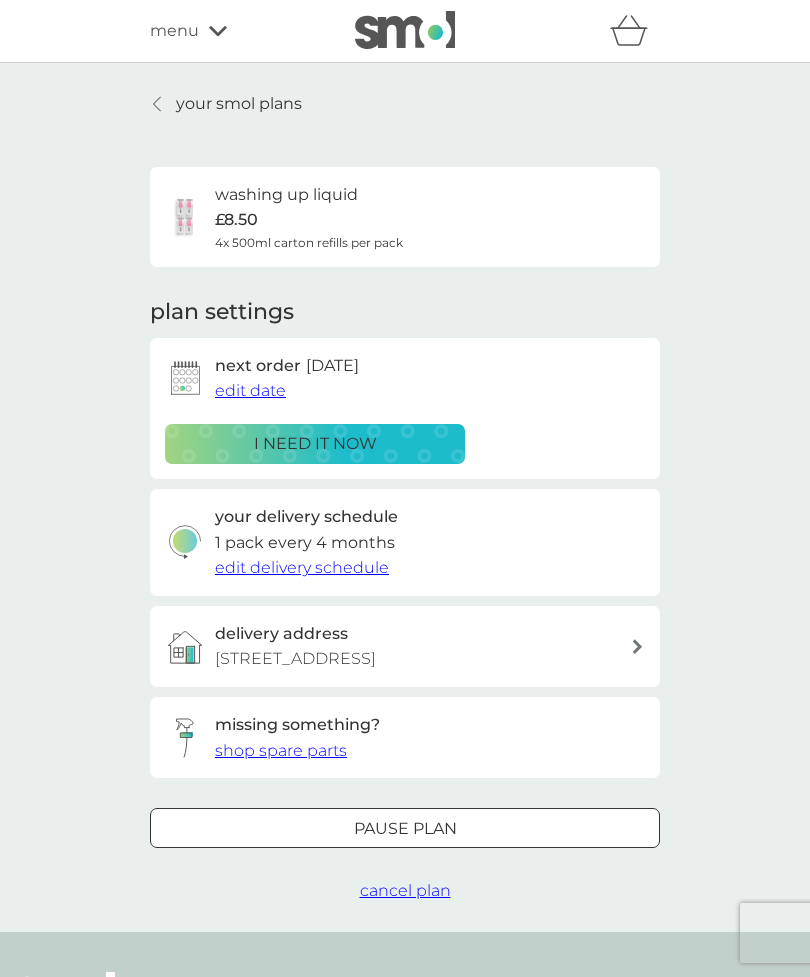 click on "Pause plan" at bounding box center [405, 829] 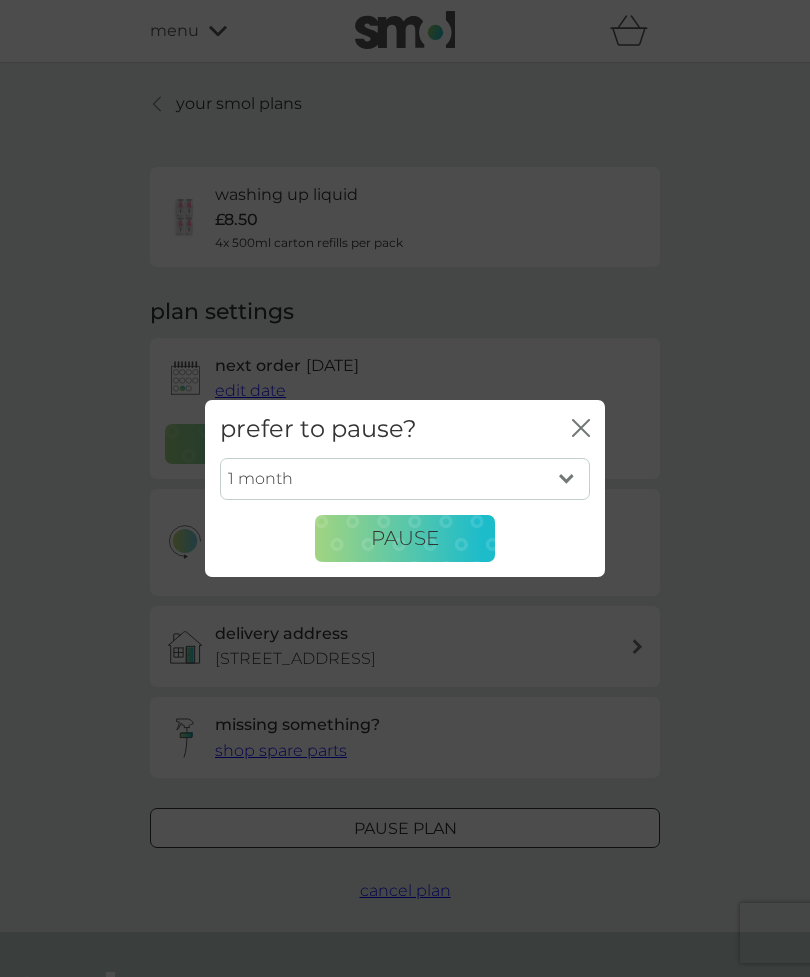 click on "1 month 2 months 3 months 4 months 5 months 6 months" at bounding box center (405, 479) 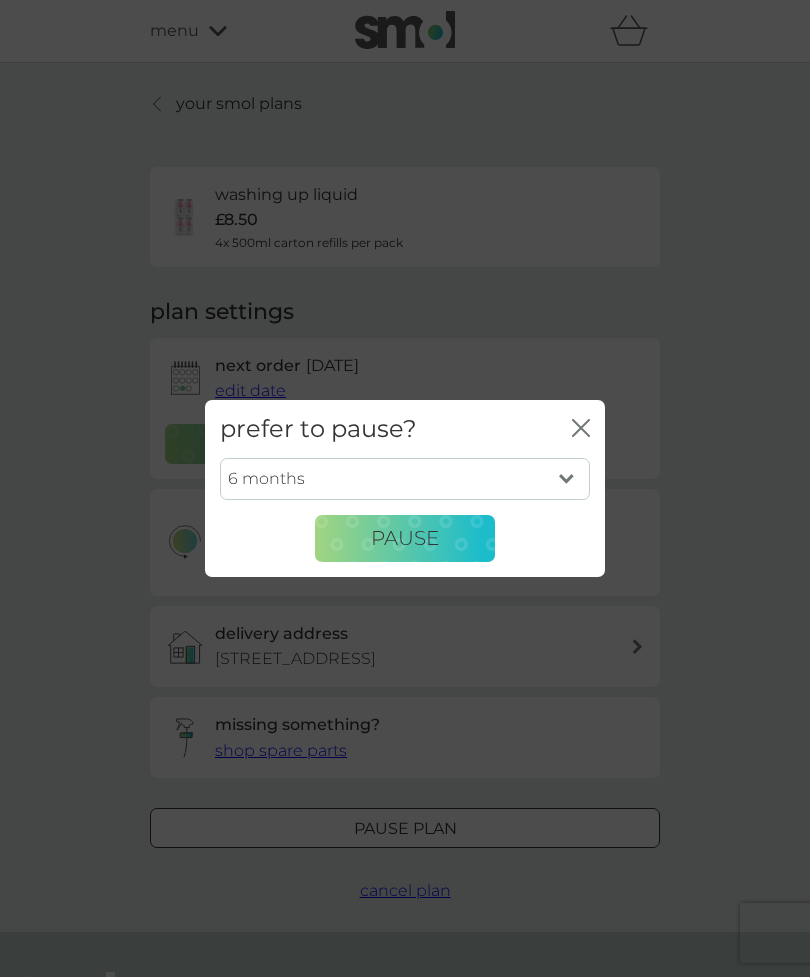 click on "Pause" at bounding box center [405, 539] 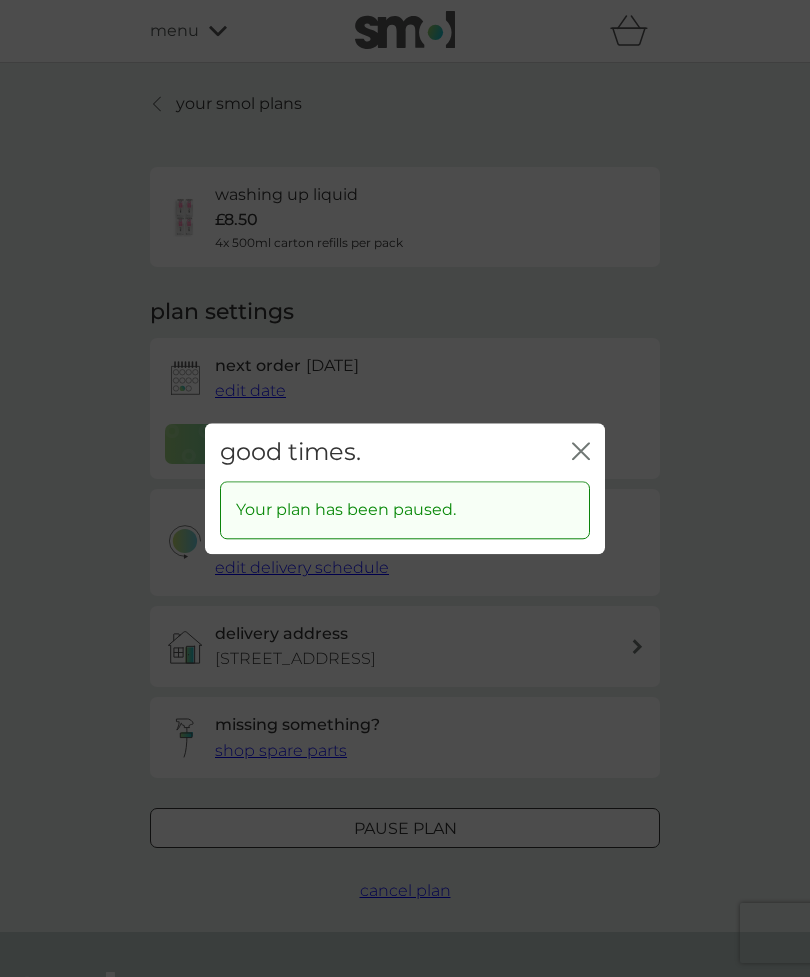 click on "close" 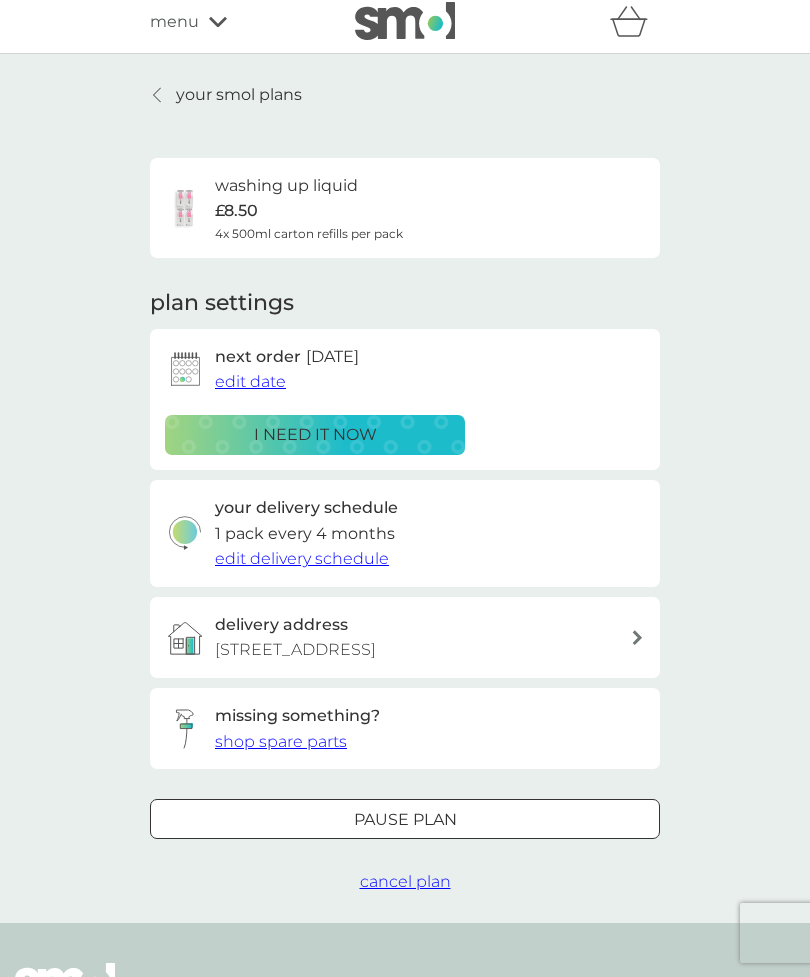 scroll, scrollTop: 0, scrollLeft: 0, axis: both 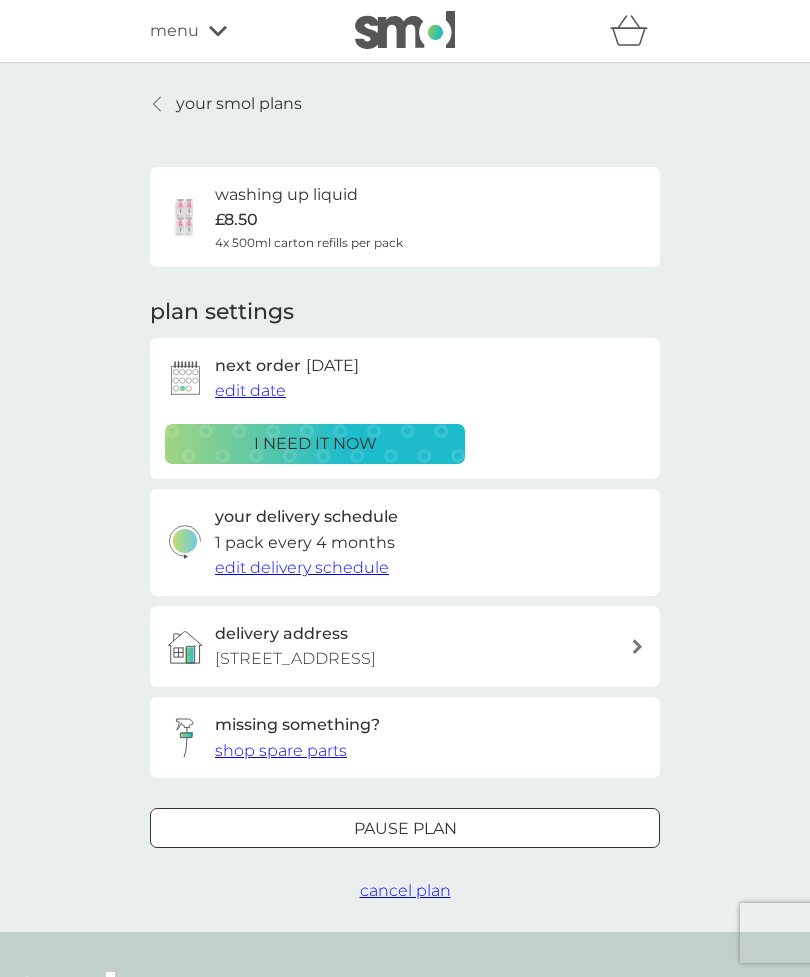 click on "edit date" at bounding box center [250, 390] 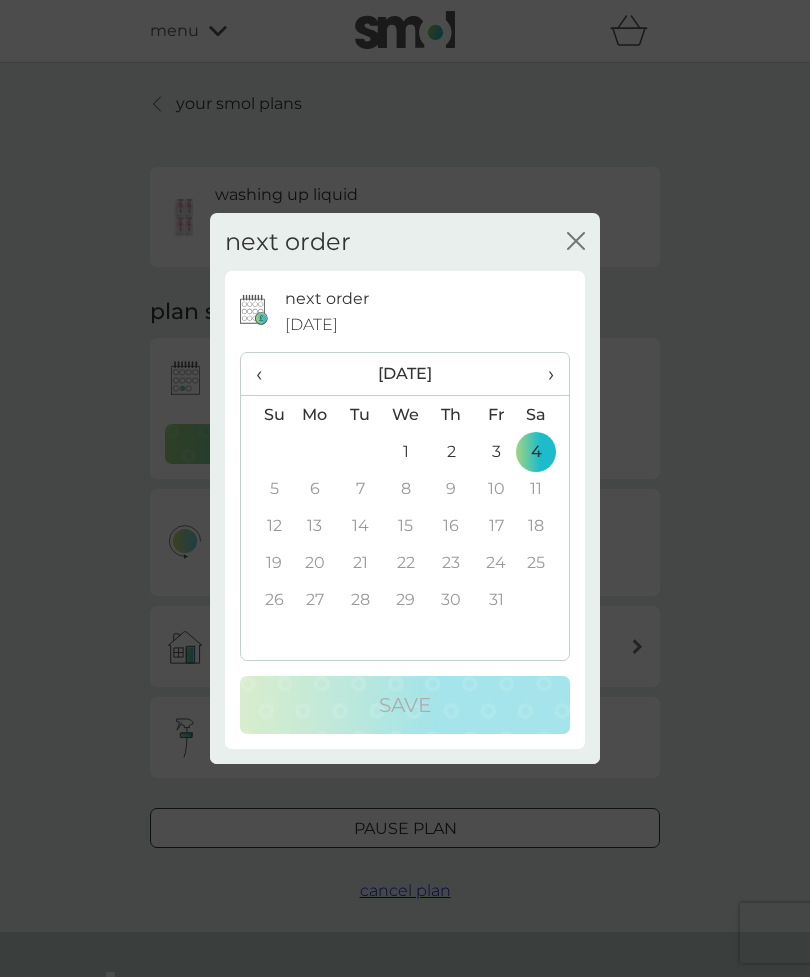 click on "next order close" at bounding box center [405, 242] 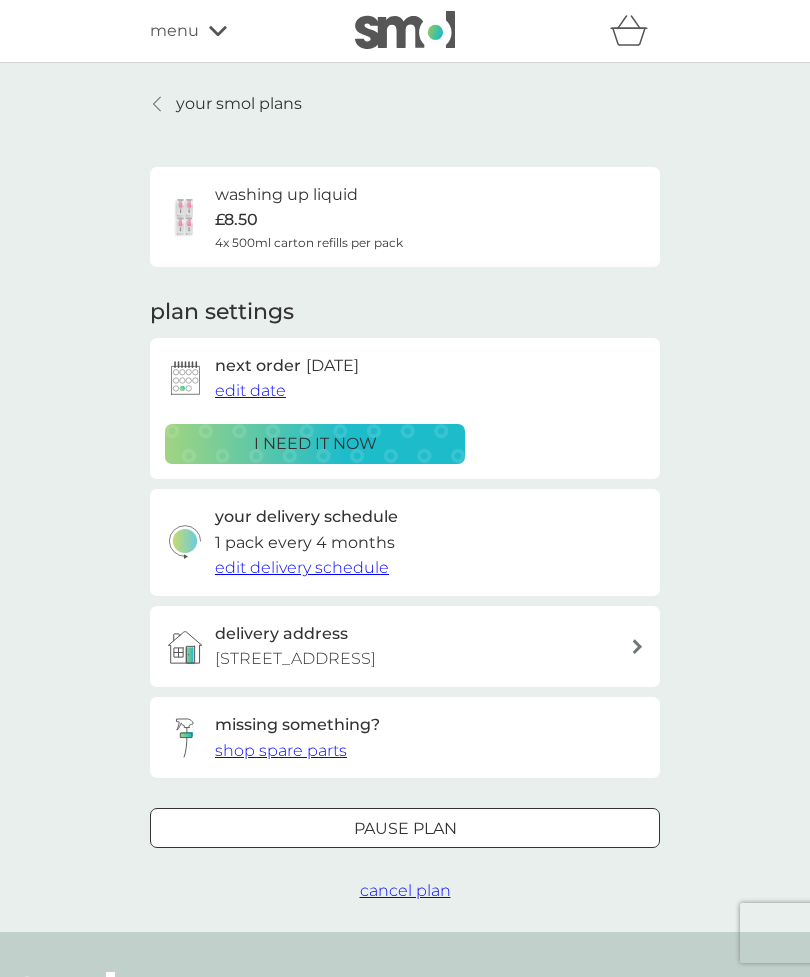 click on "your smol plans" at bounding box center (239, 104) 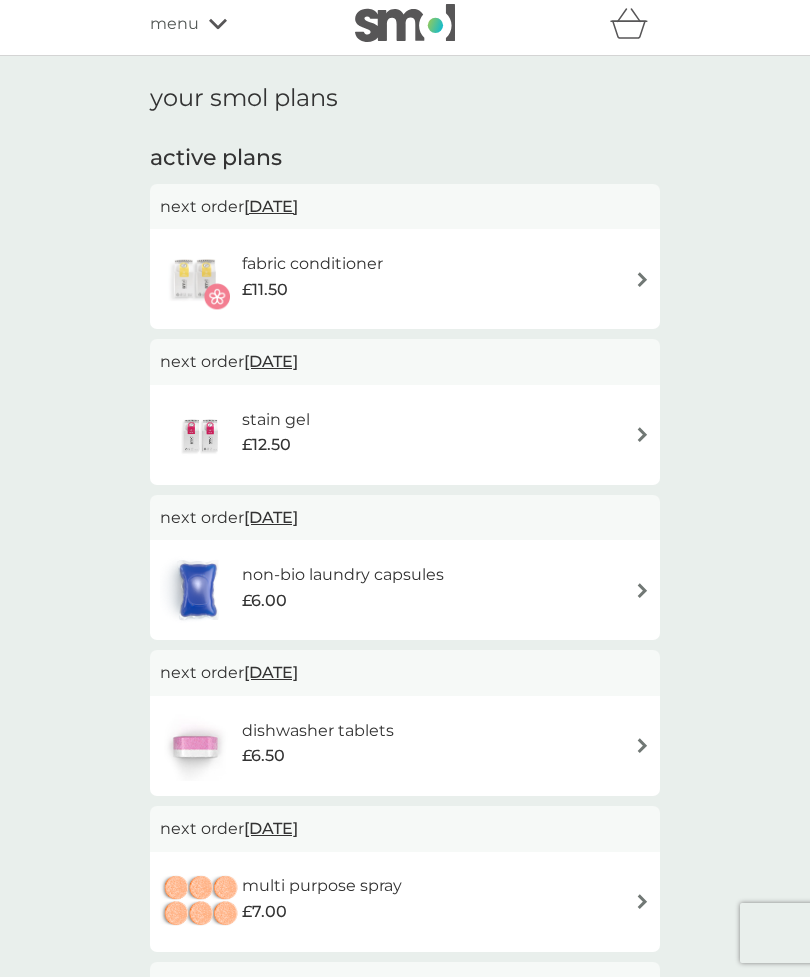 scroll, scrollTop: 5, scrollLeft: 0, axis: vertical 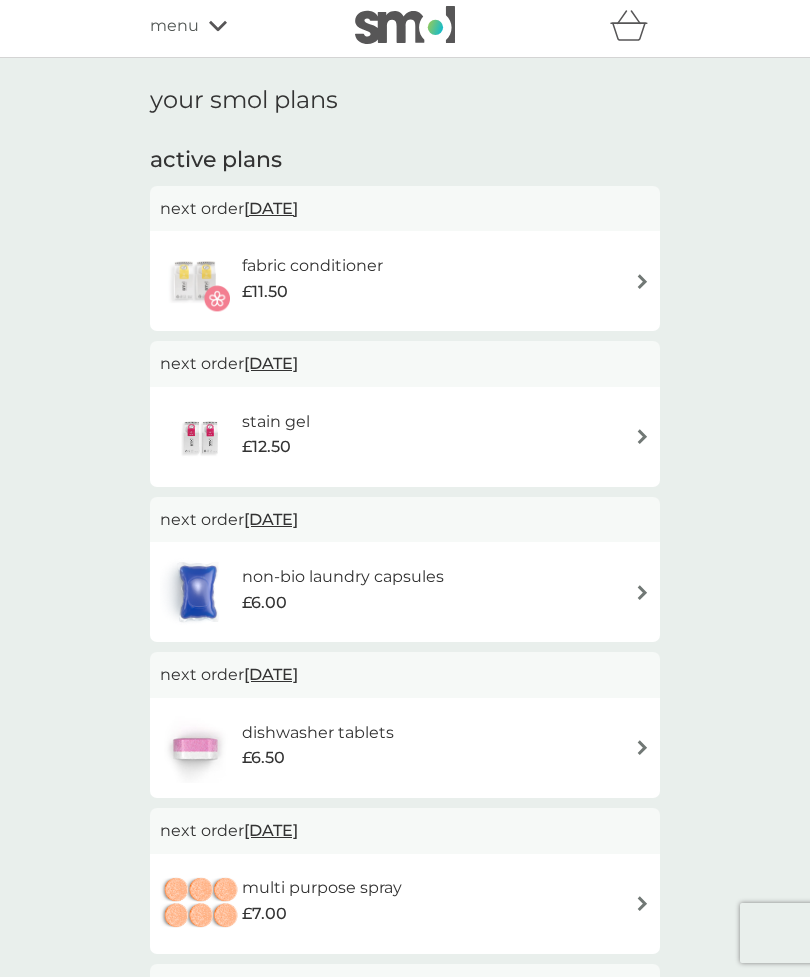 click at bounding box center (642, 436) 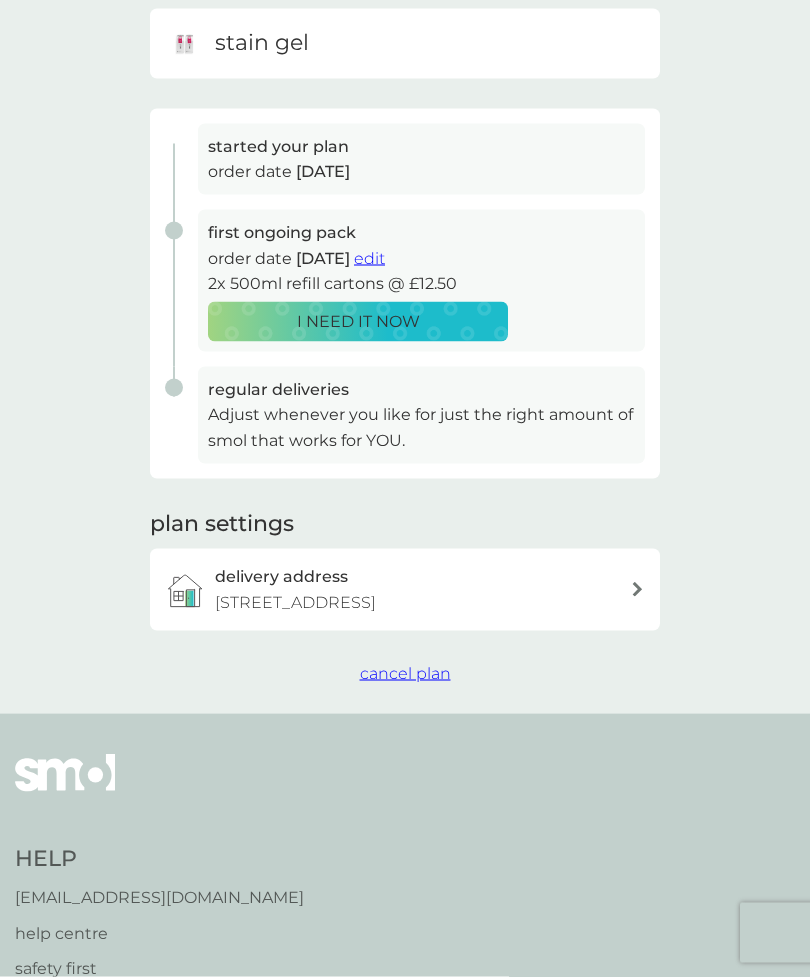 scroll, scrollTop: 211, scrollLeft: 0, axis: vertical 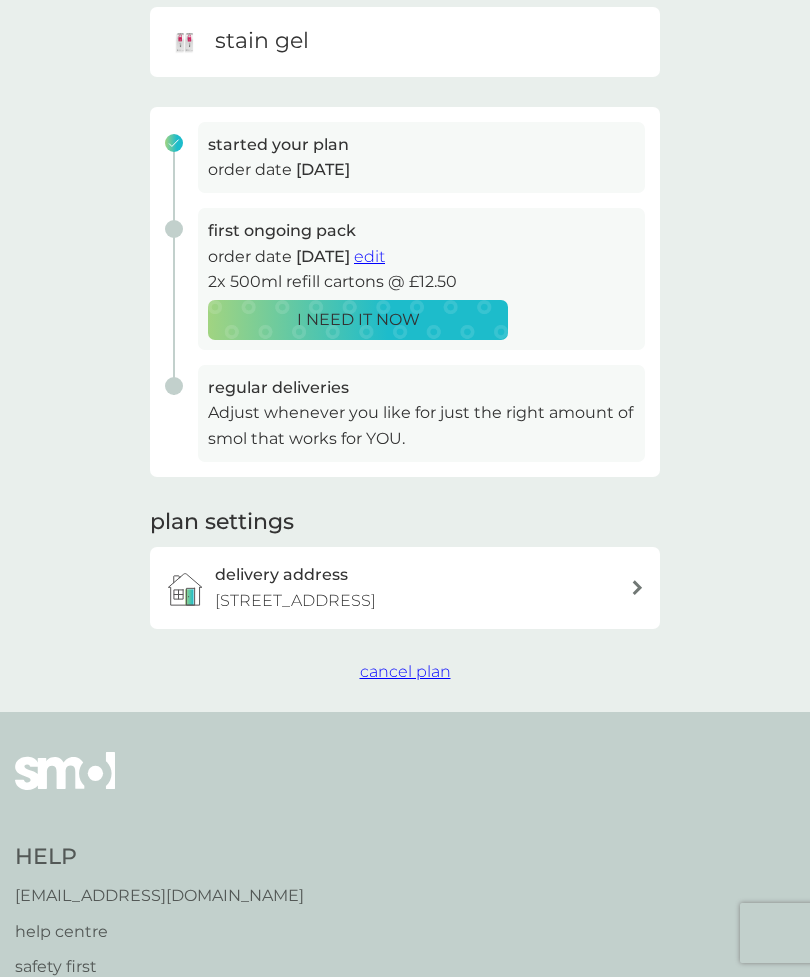 click on "edit" at bounding box center (369, 256) 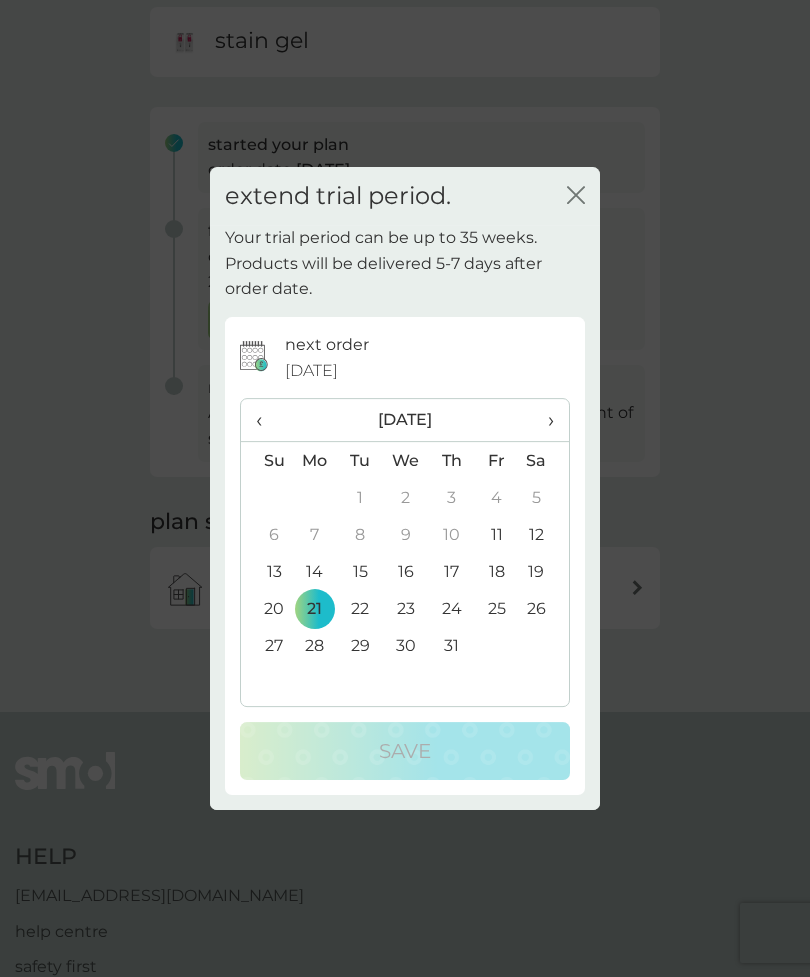 click on "›" at bounding box center [544, 420] 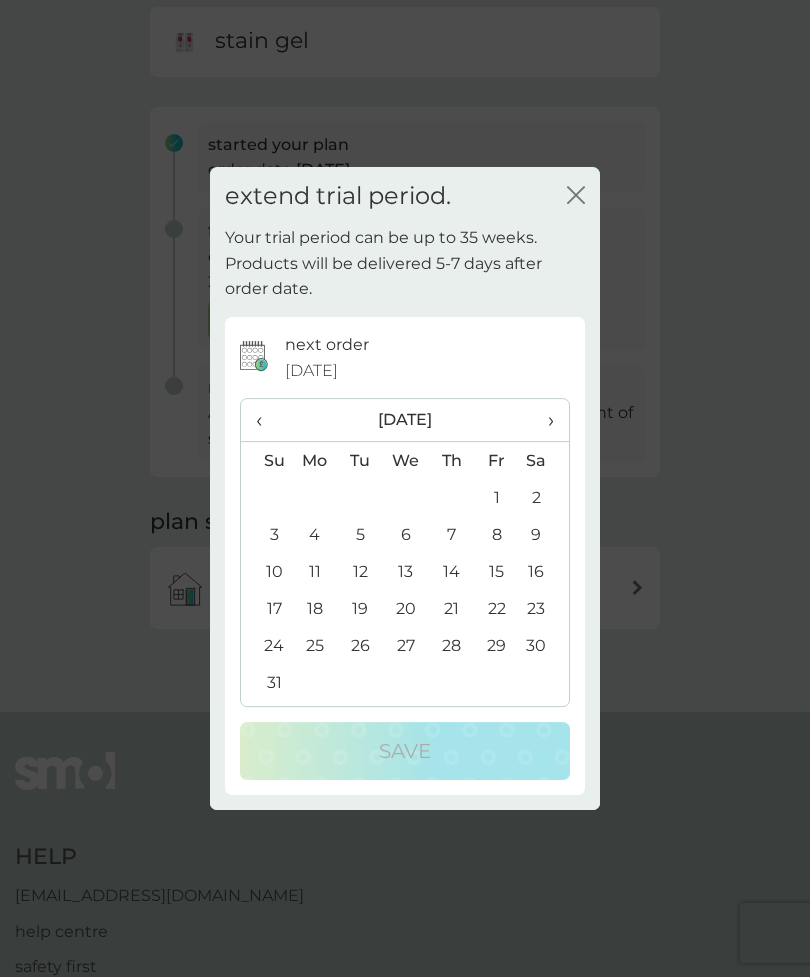 click on "›" at bounding box center [544, 420] 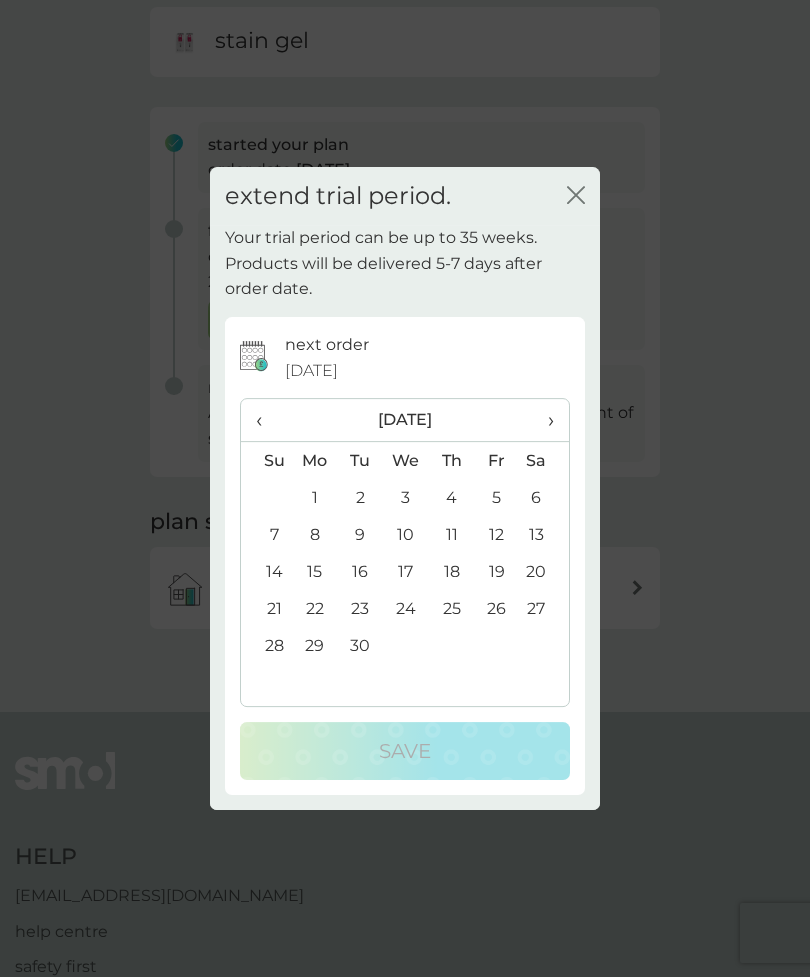 click on "30" at bounding box center (360, 645) 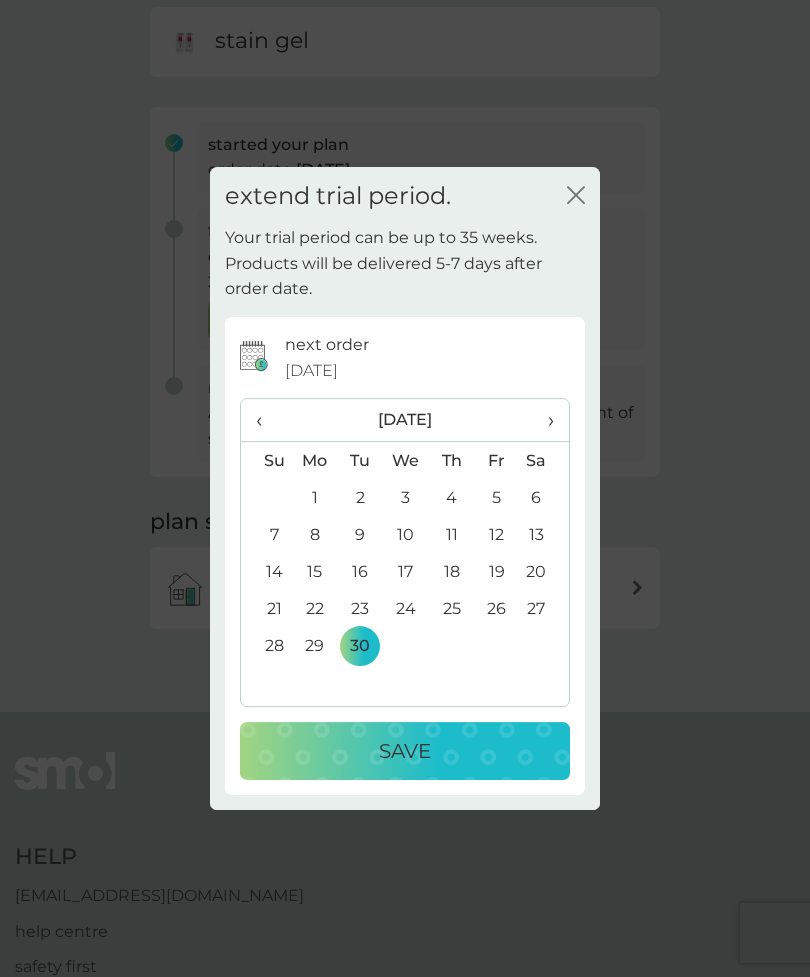 click on "Save" at bounding box center (405, 751) 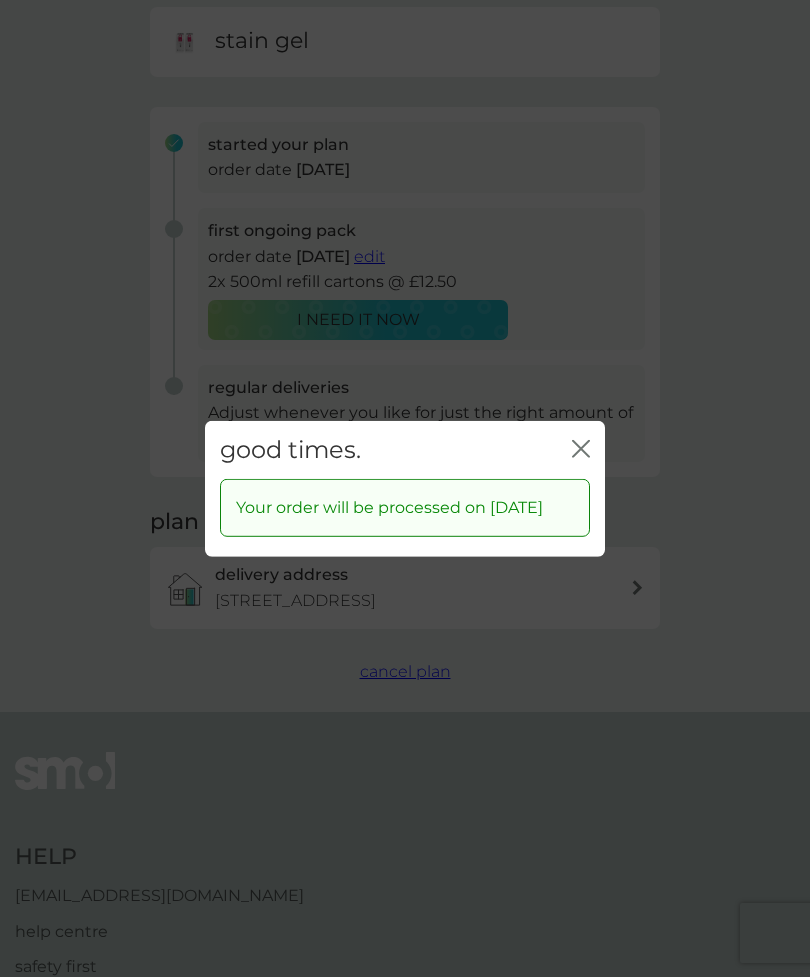 click 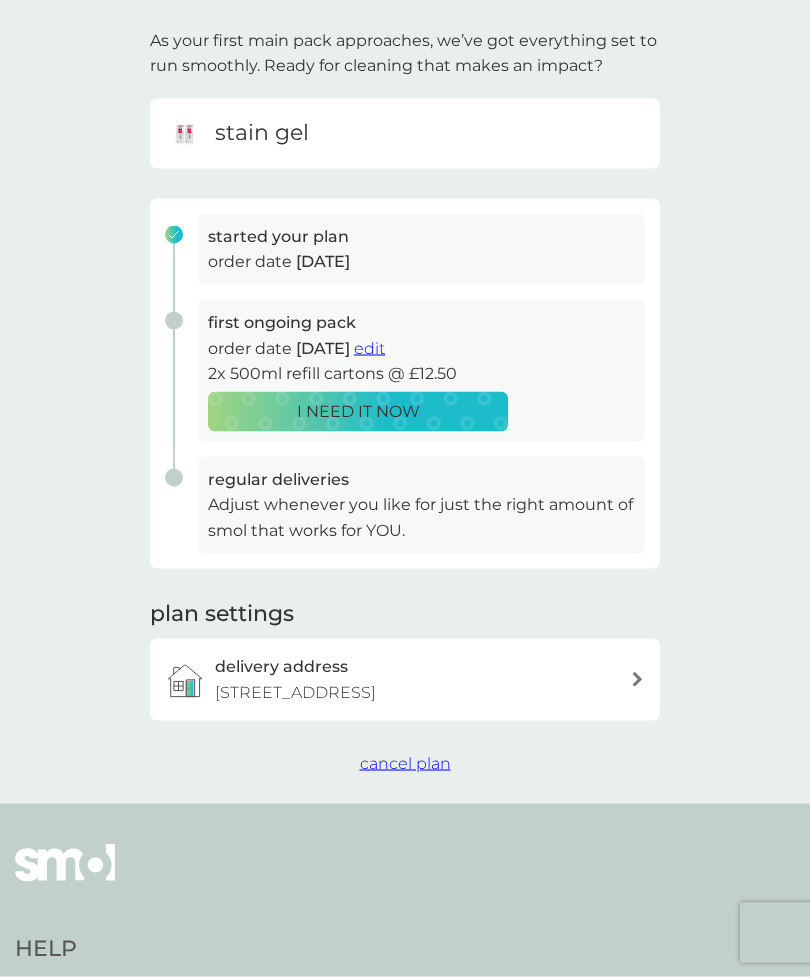 scroll, scrollTop: 0, scrollLeft: 0, axis: both 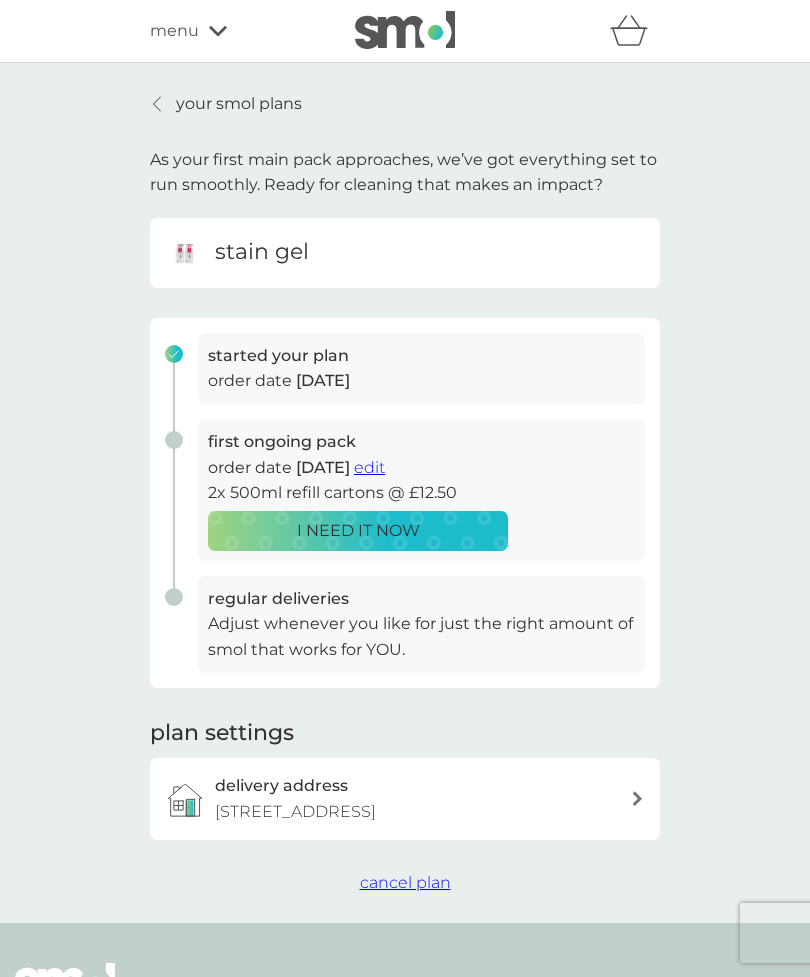 click on "your smol plans" at bounding box center (239, 104) 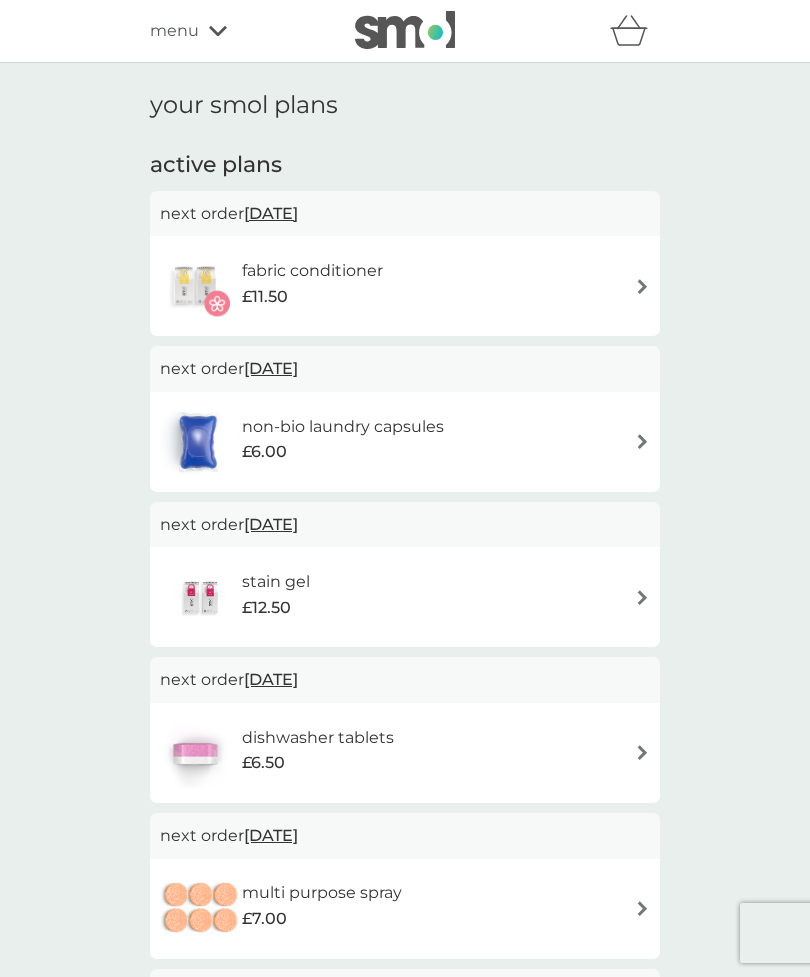click at bounding box center [642, 286] 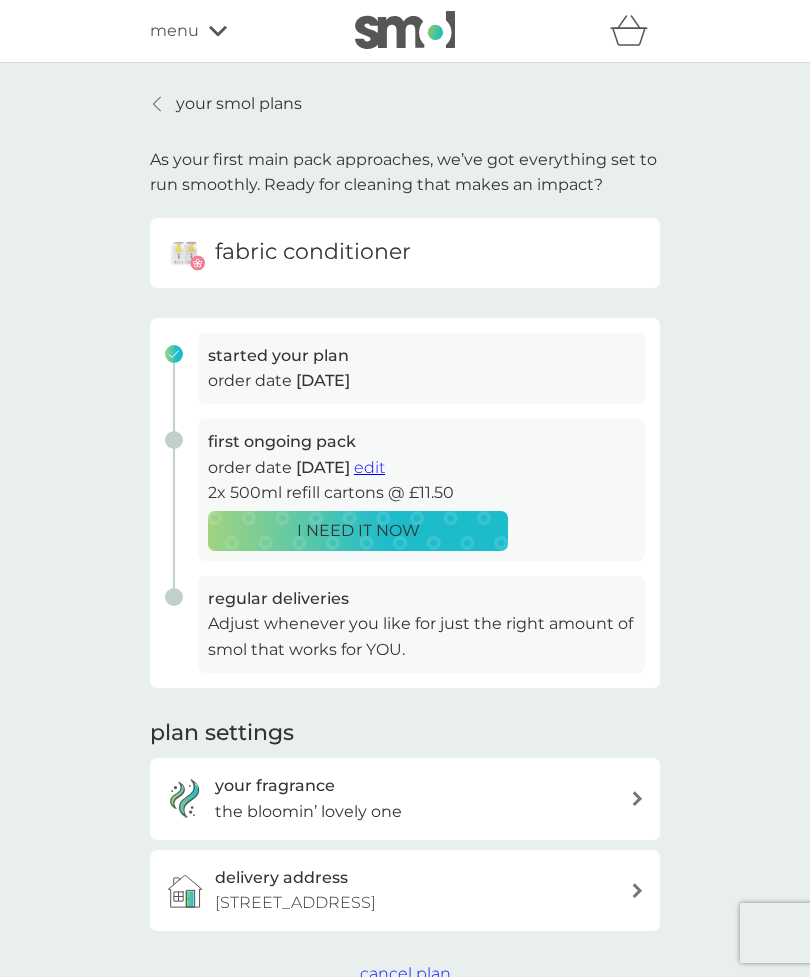 scroll, scrollTop: 2, scrollLeft: 0, axis: vertical 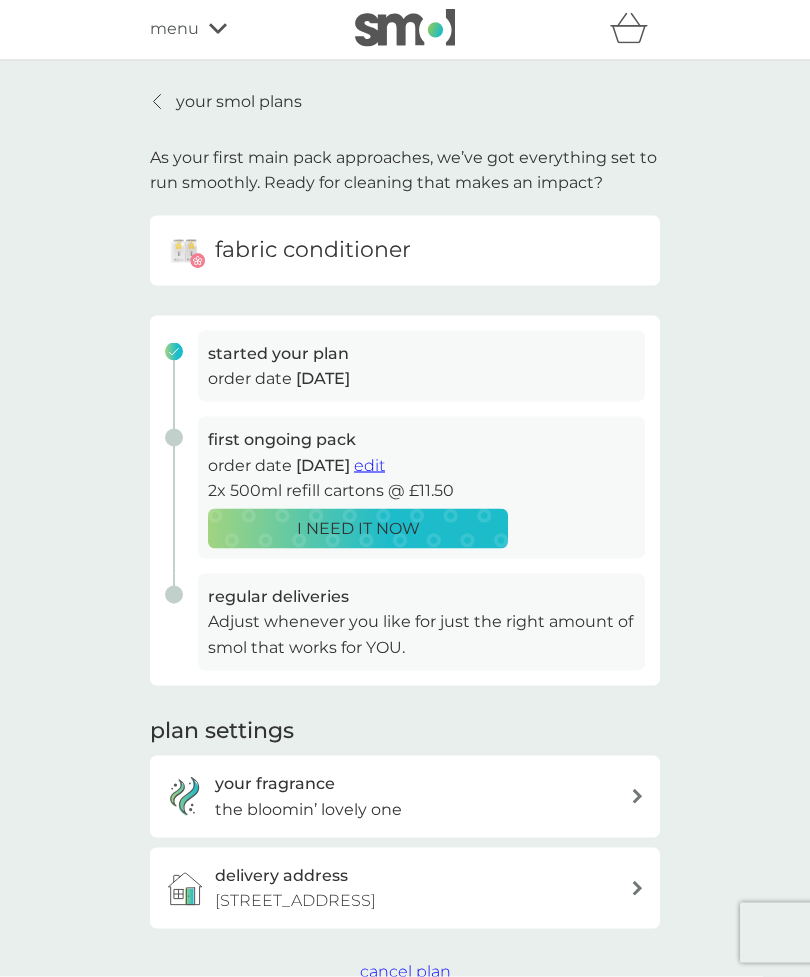 click on "edit" at bounding box center (369, 465) 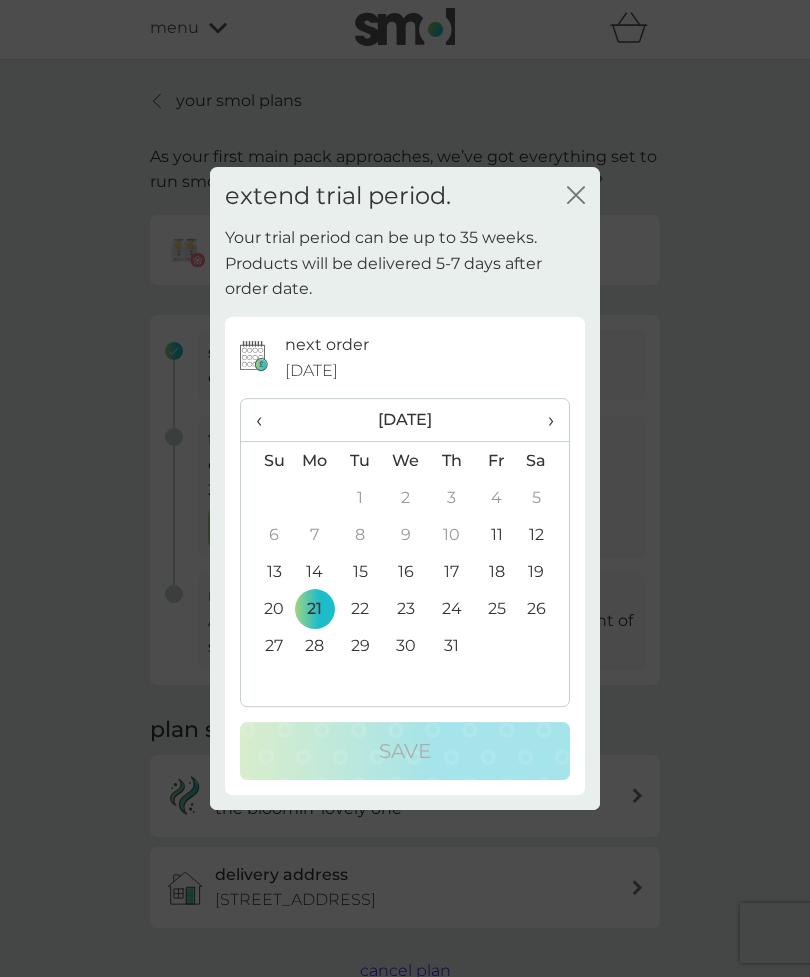 click on "›" at bounding box center [544, 420] 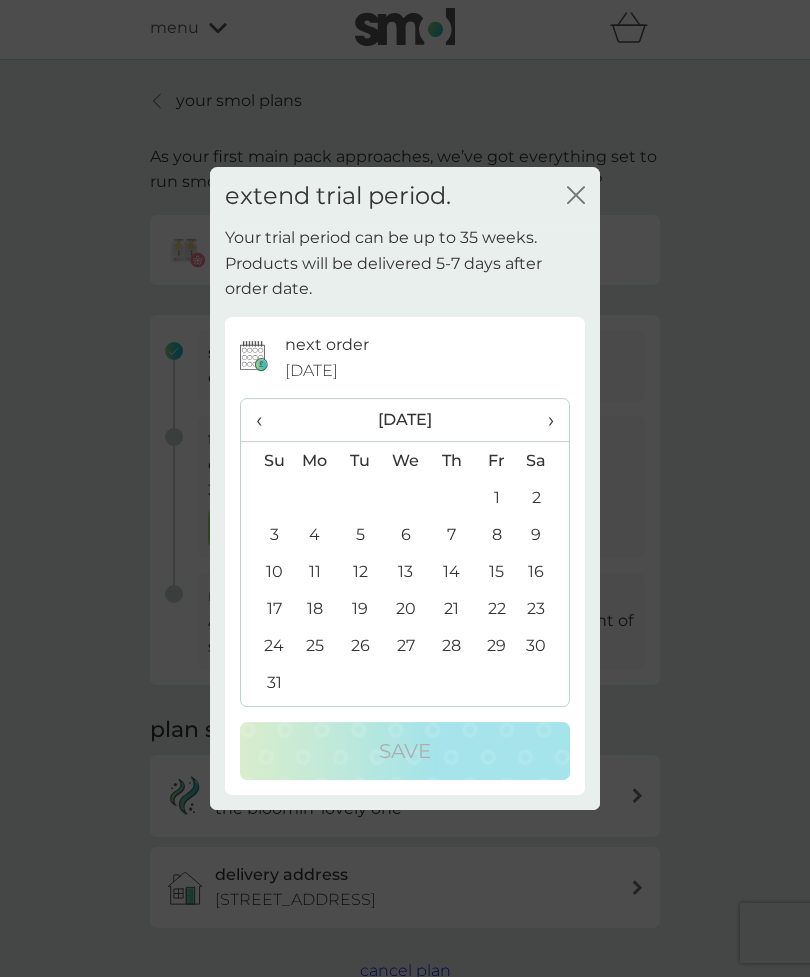 click on "›" at bounding box center [544, 420] 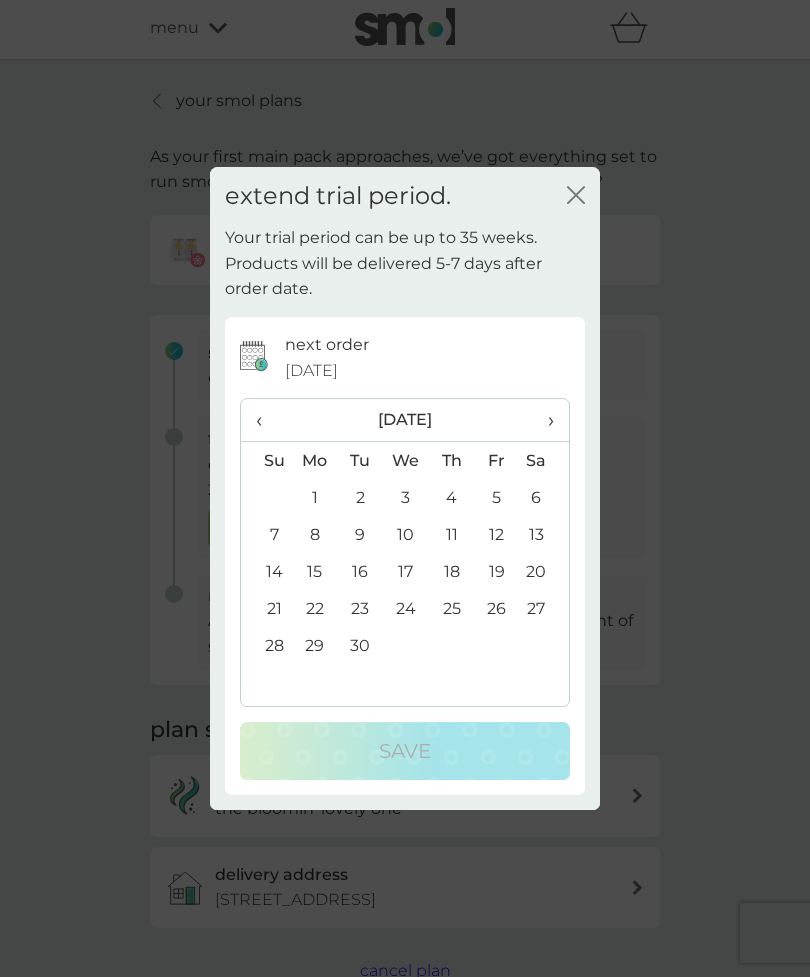 click on "30" at bounding box center [360, 645] 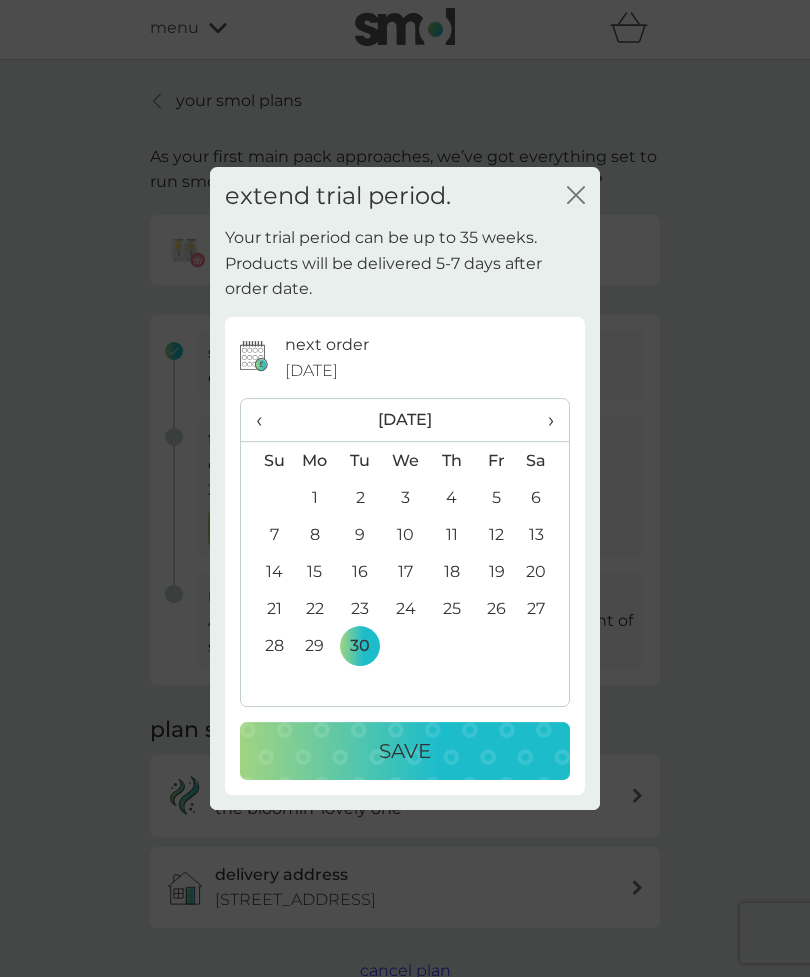 click on "Save" at bounding box center [405, 751] 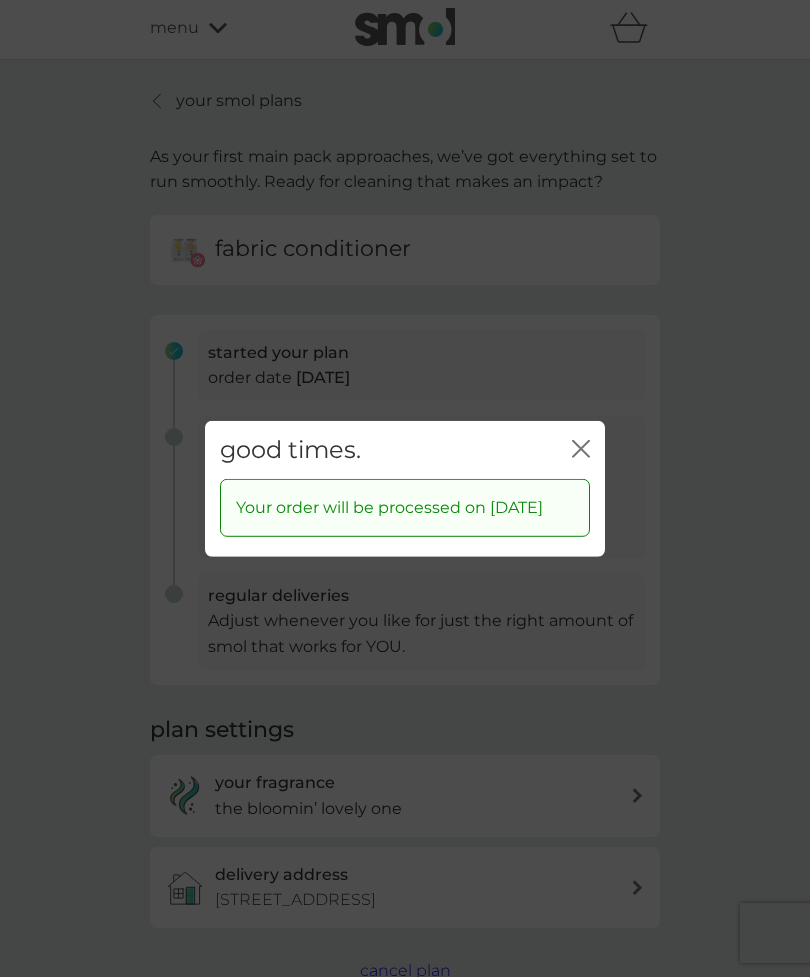 click on "close" 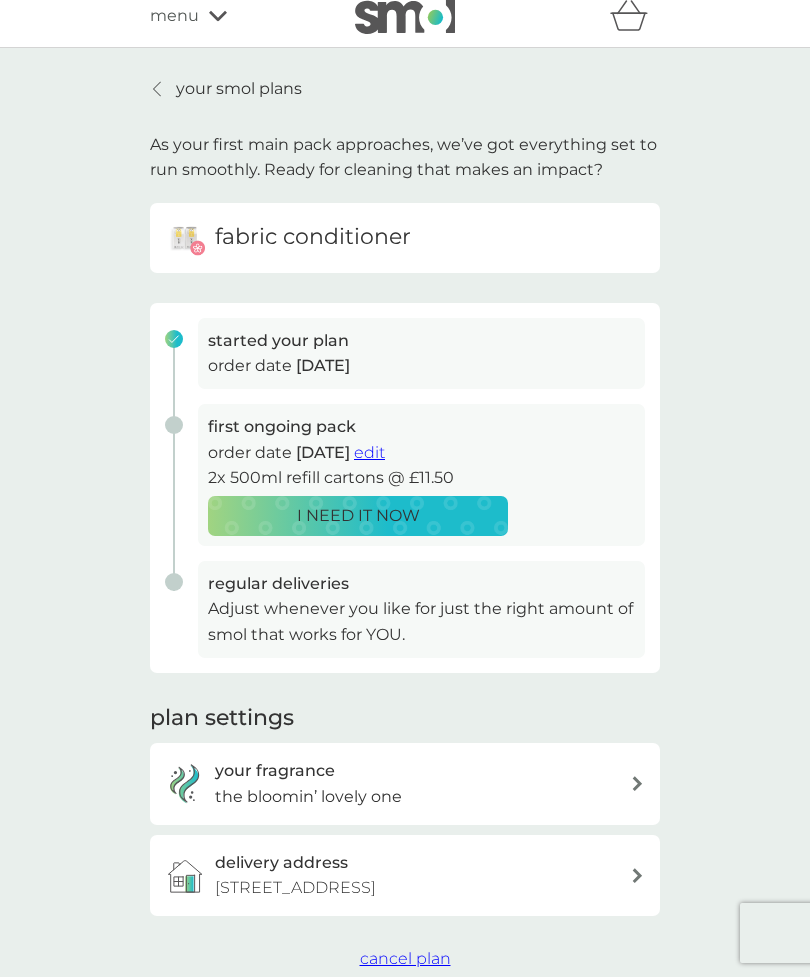 scroll, scrollTop: 0, scrollLeft: 0, axis: both 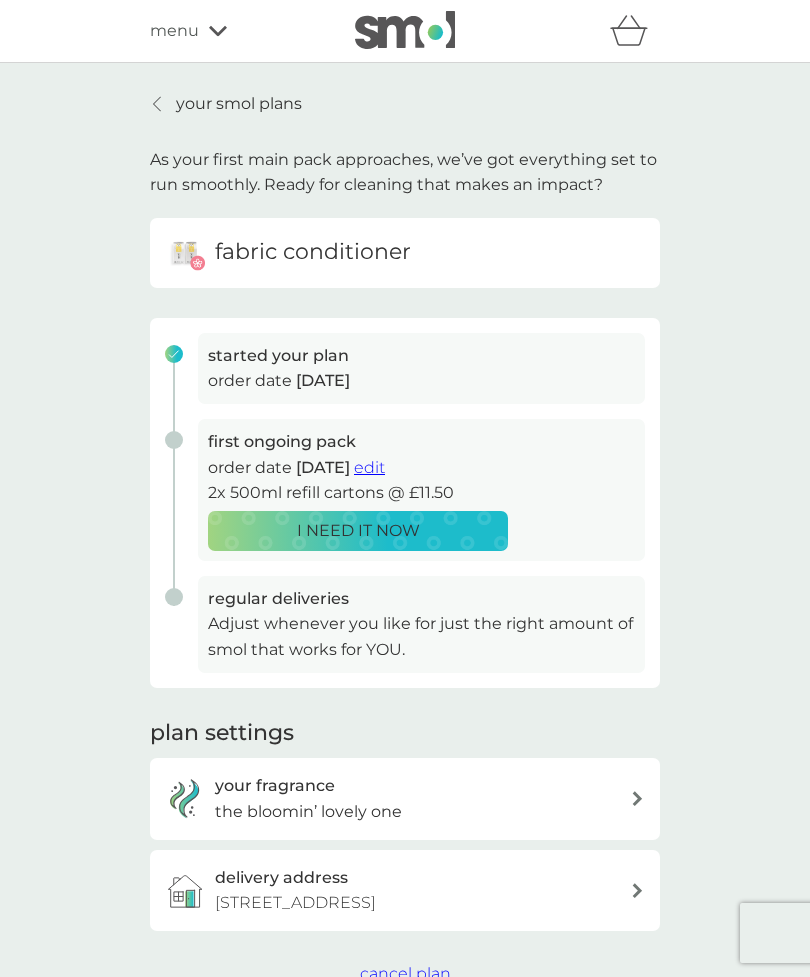click on "your smol plans" at bounding box center [239, 104] 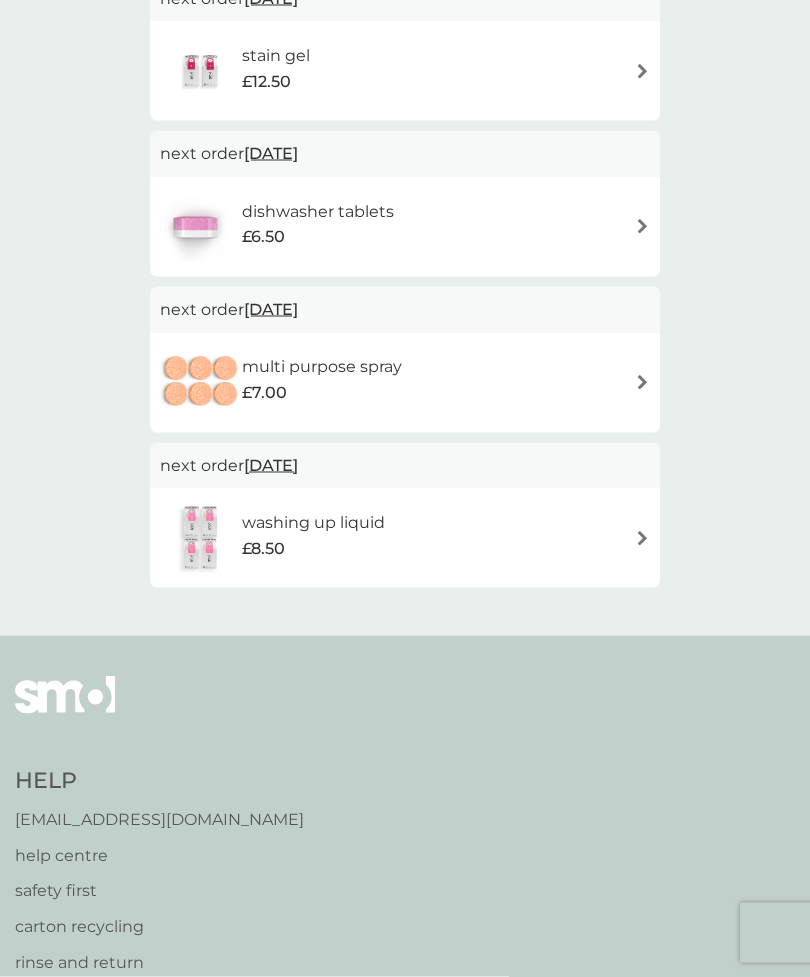 scroll, scrollTop: 527, scrollLeft: 0, axis: vertical 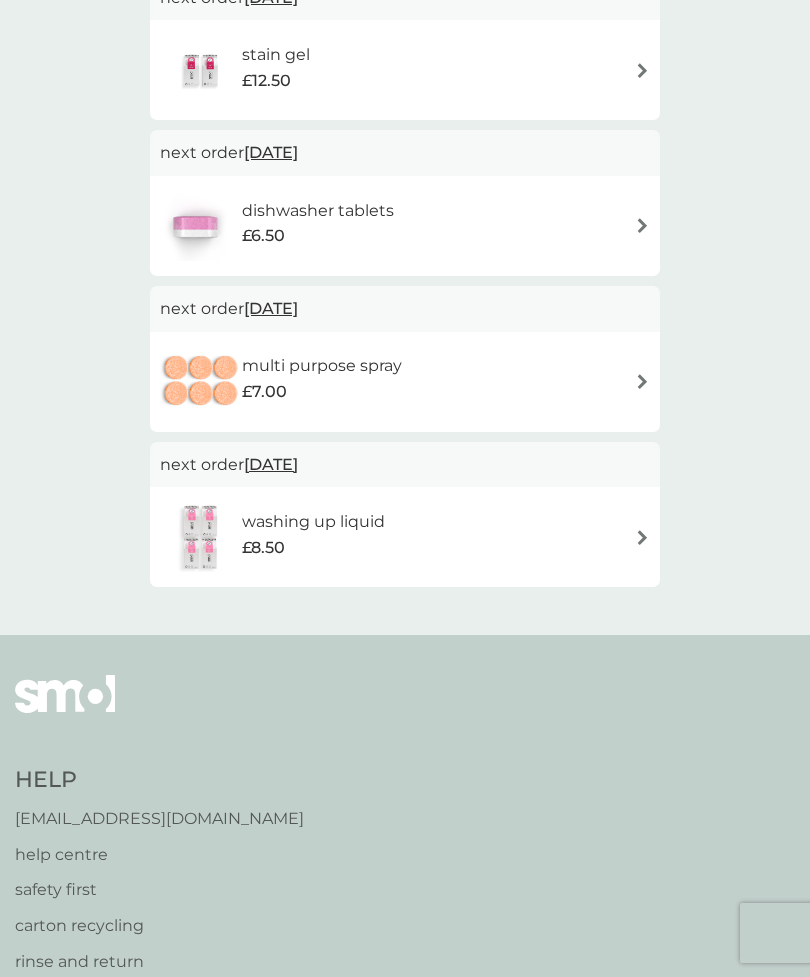 click at bounding box center [642, 537] 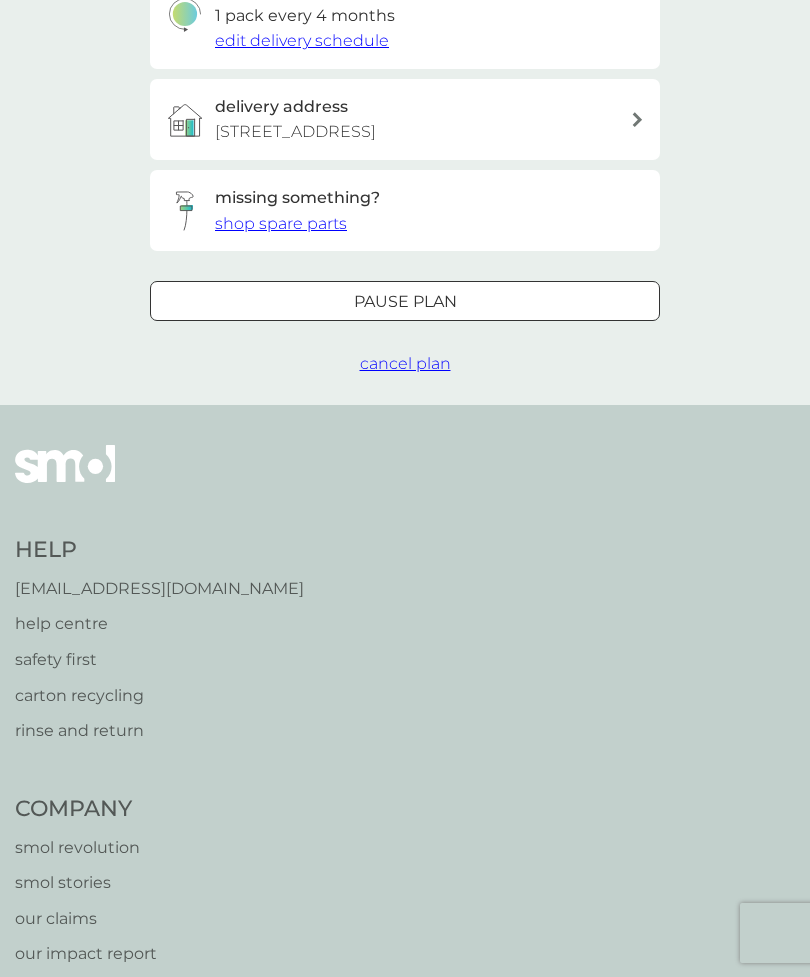 scroll, scrollTop: 0, scrollLeft: 0, axis: both 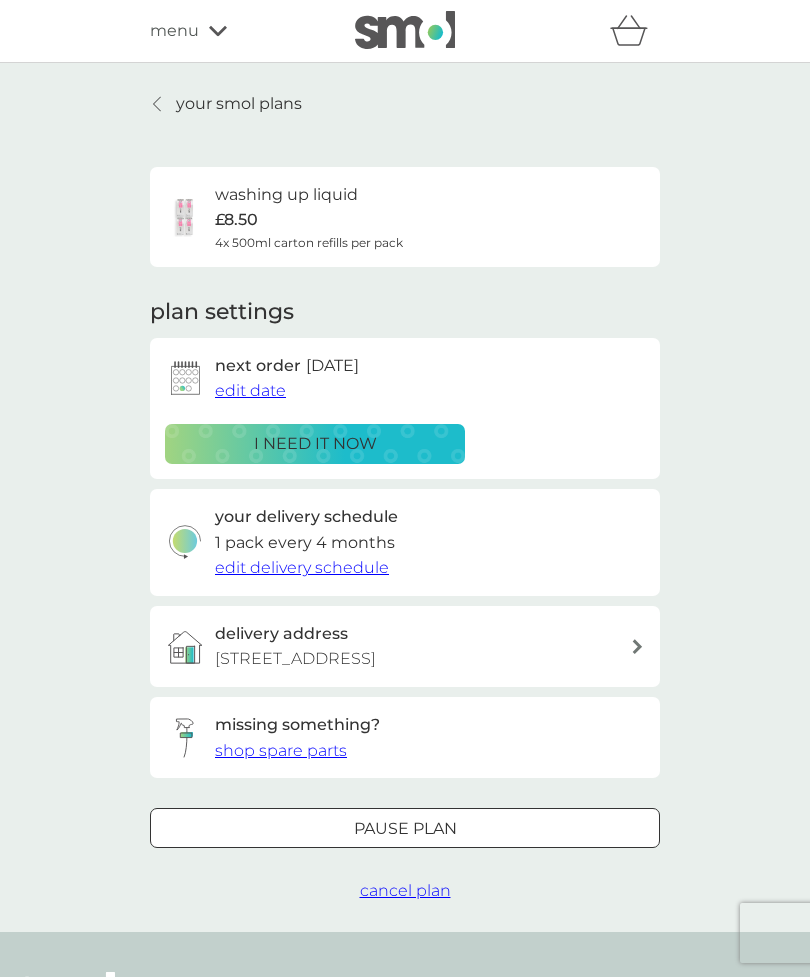 click on "edit date" at bounding box center (250, 390) 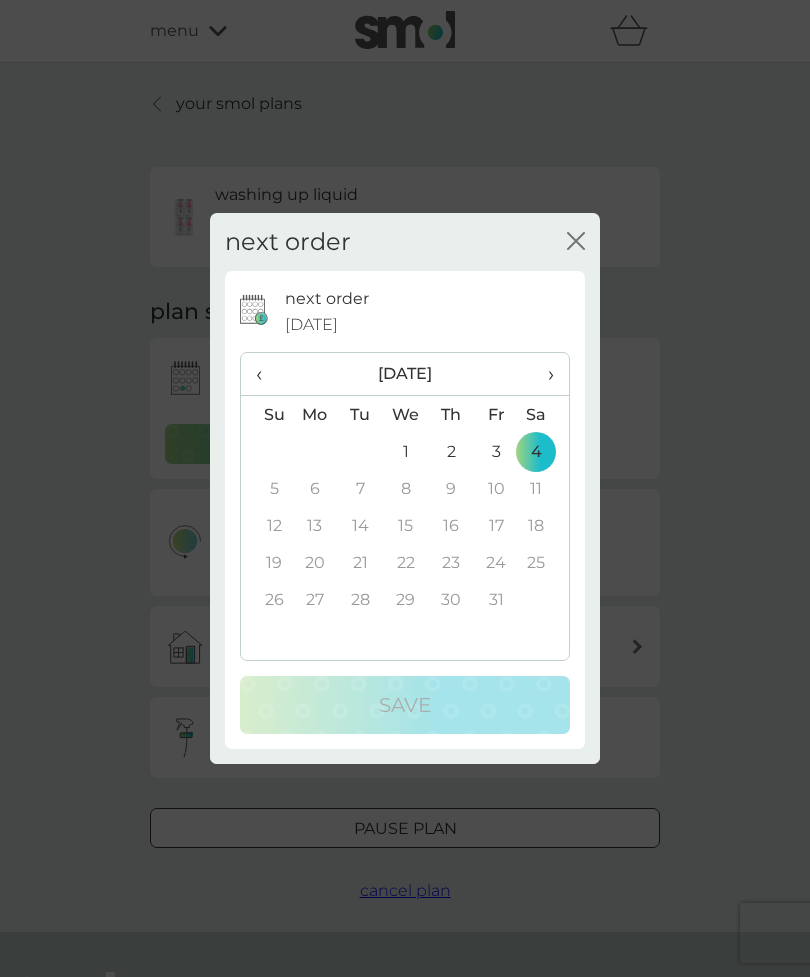 click on "next order [DATE] ‹ [DATE] › Su Mo Tu We Th Fr Sa 28 29 30 1 2 3 4 5 6 7 8 9 10 11 12 13 14 15 16 17 18 19 20 21 22 23 24 25 26 27 28 29 30 31 1 2 3 4 5 6 7 8 Save" at bounding box center (405, 517) 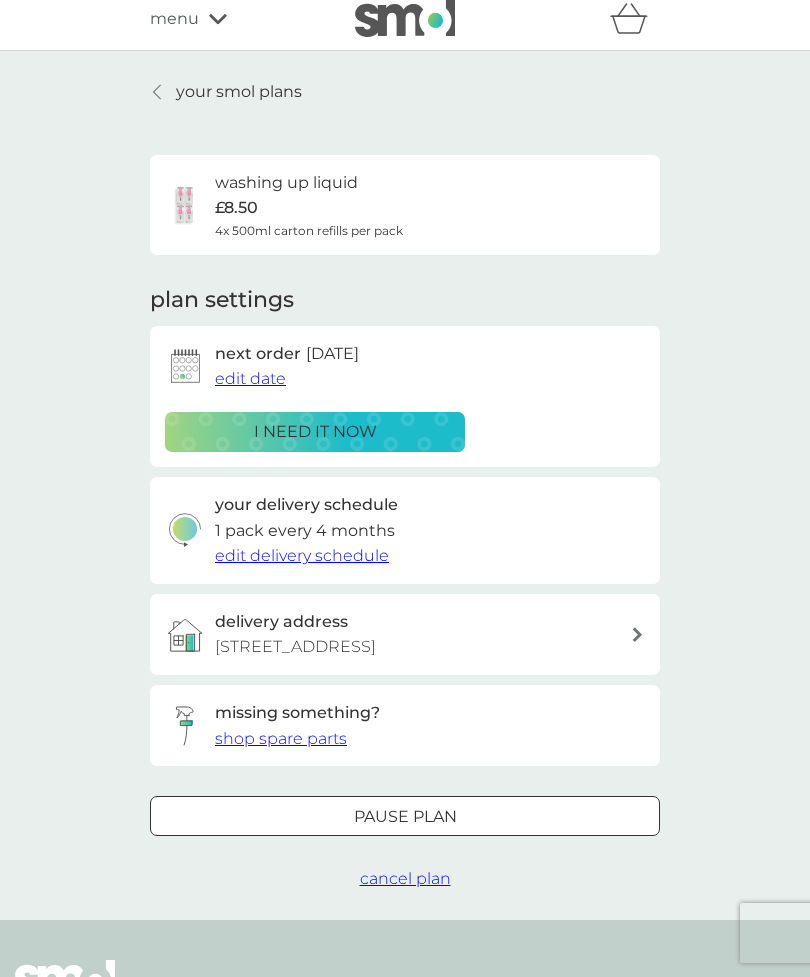 scroll, scrollTop: 0, scrollLeft: 0, axis: both 